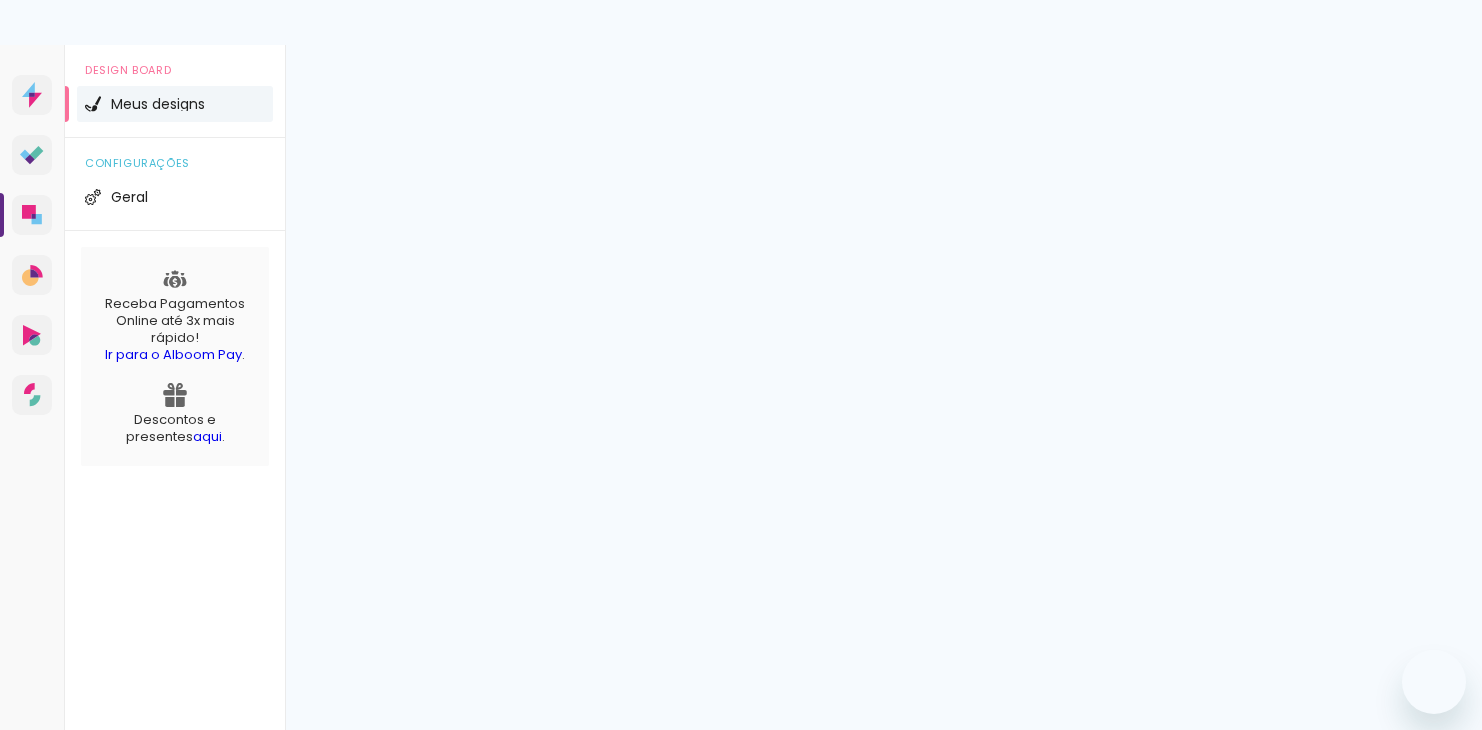 scroll, scrollTop: 0, scrollLeft: 0, axis: both 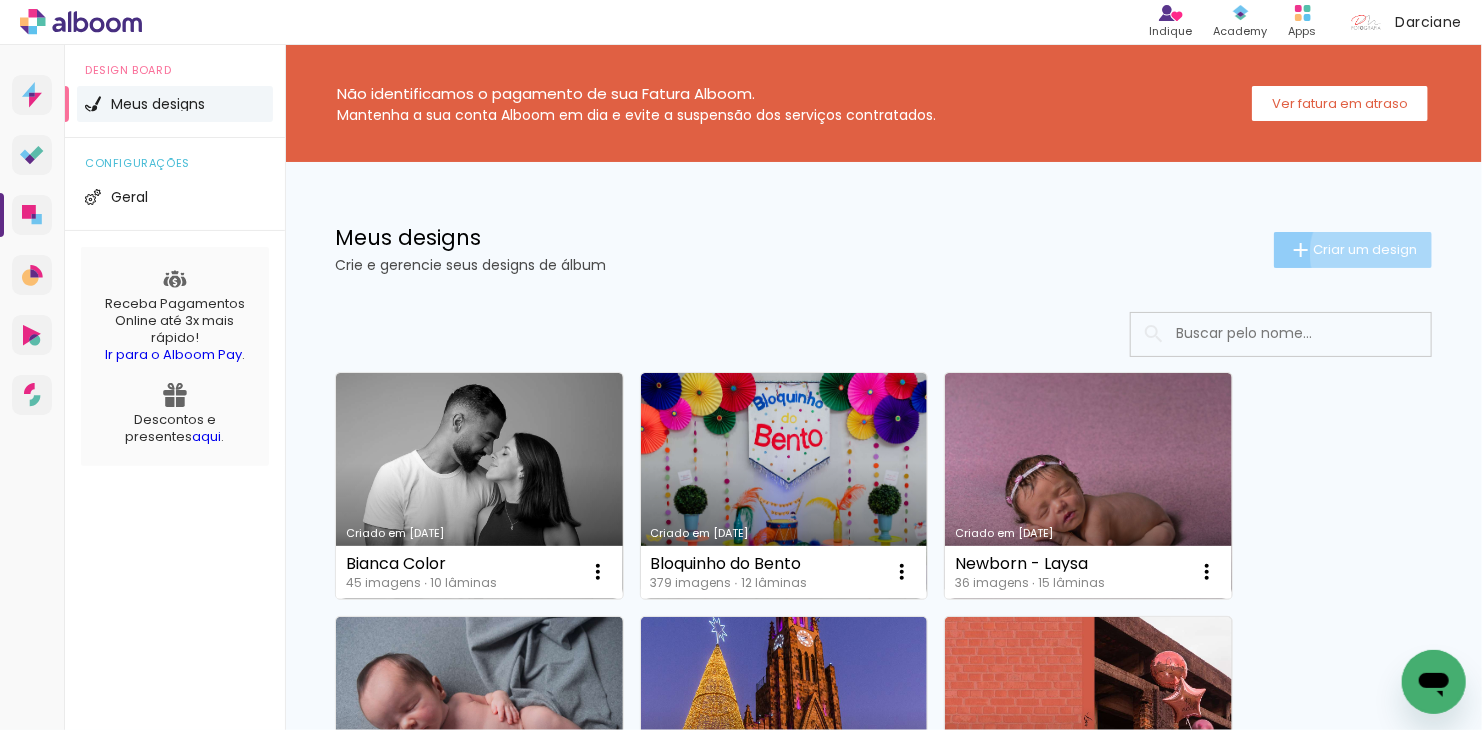 click on "Criar um design" 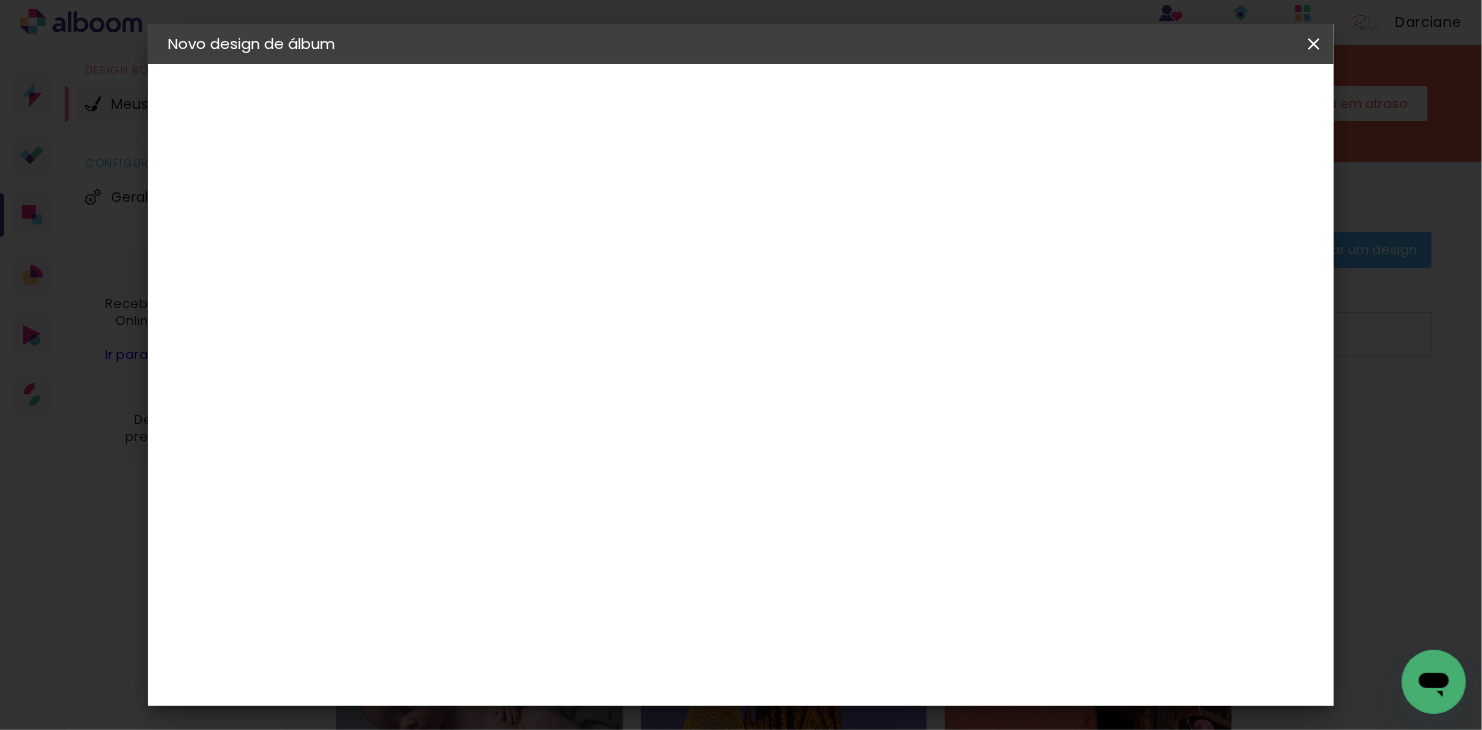 click at bounding box center (495, 268) 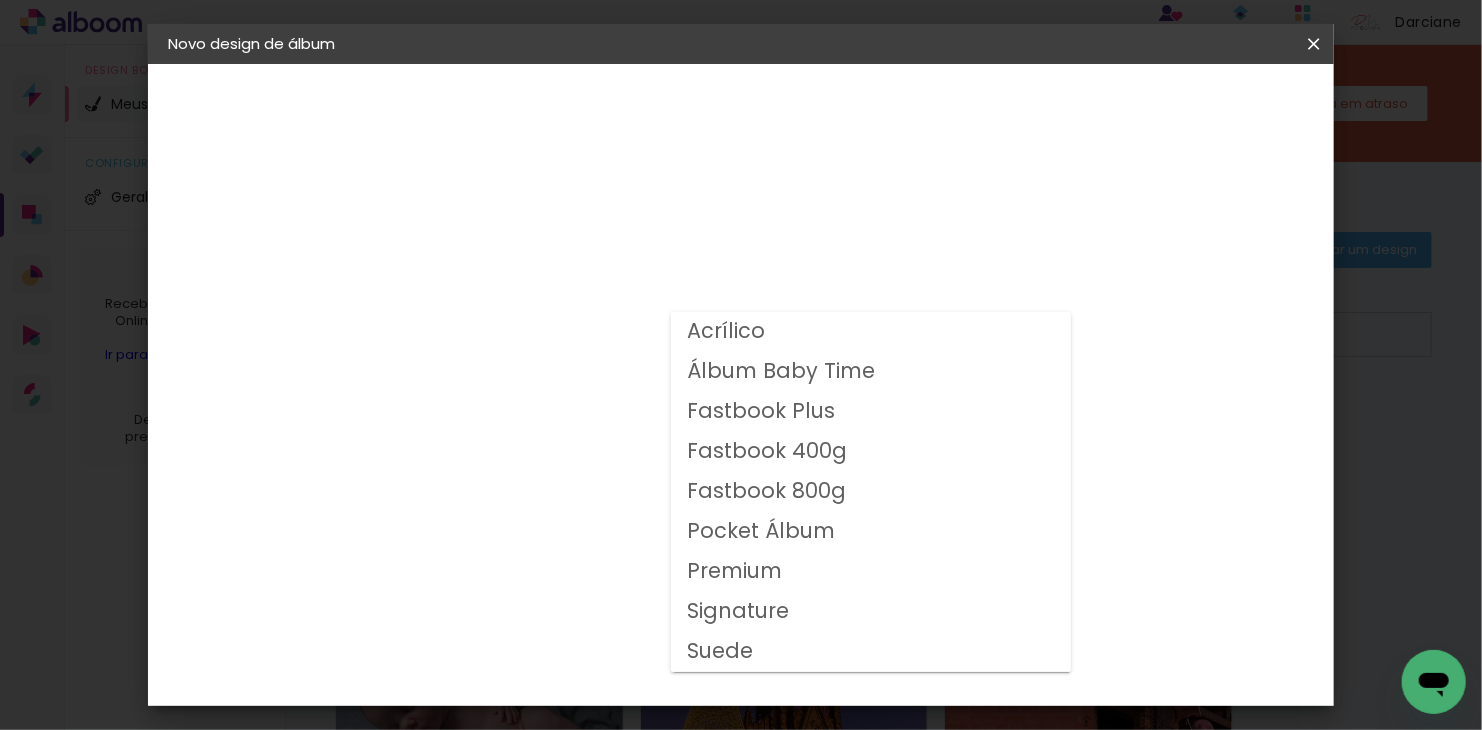 click on "Fastbook 400g" at bounding box center (0, 0) 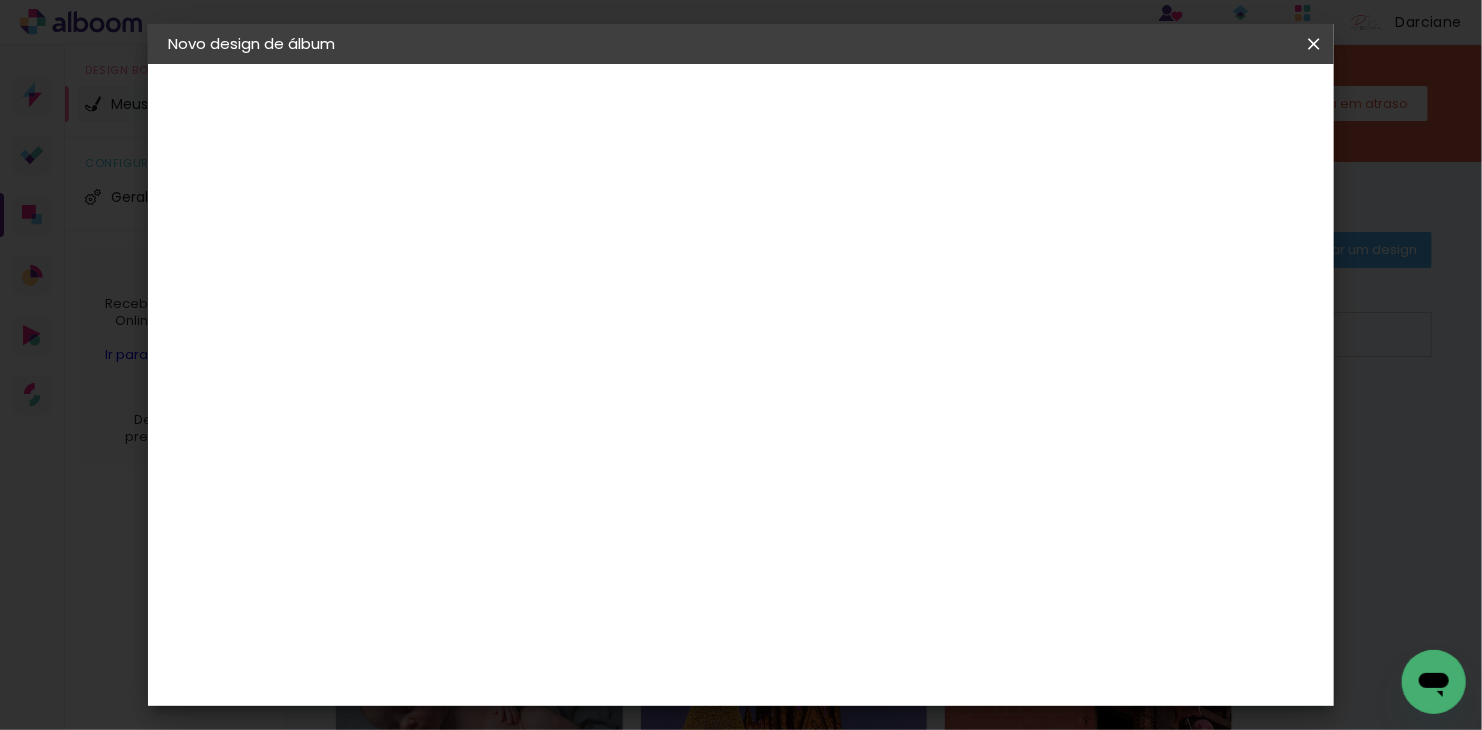 scroll, scrollTop: 500, scrollLeft: 0, axis: vertical 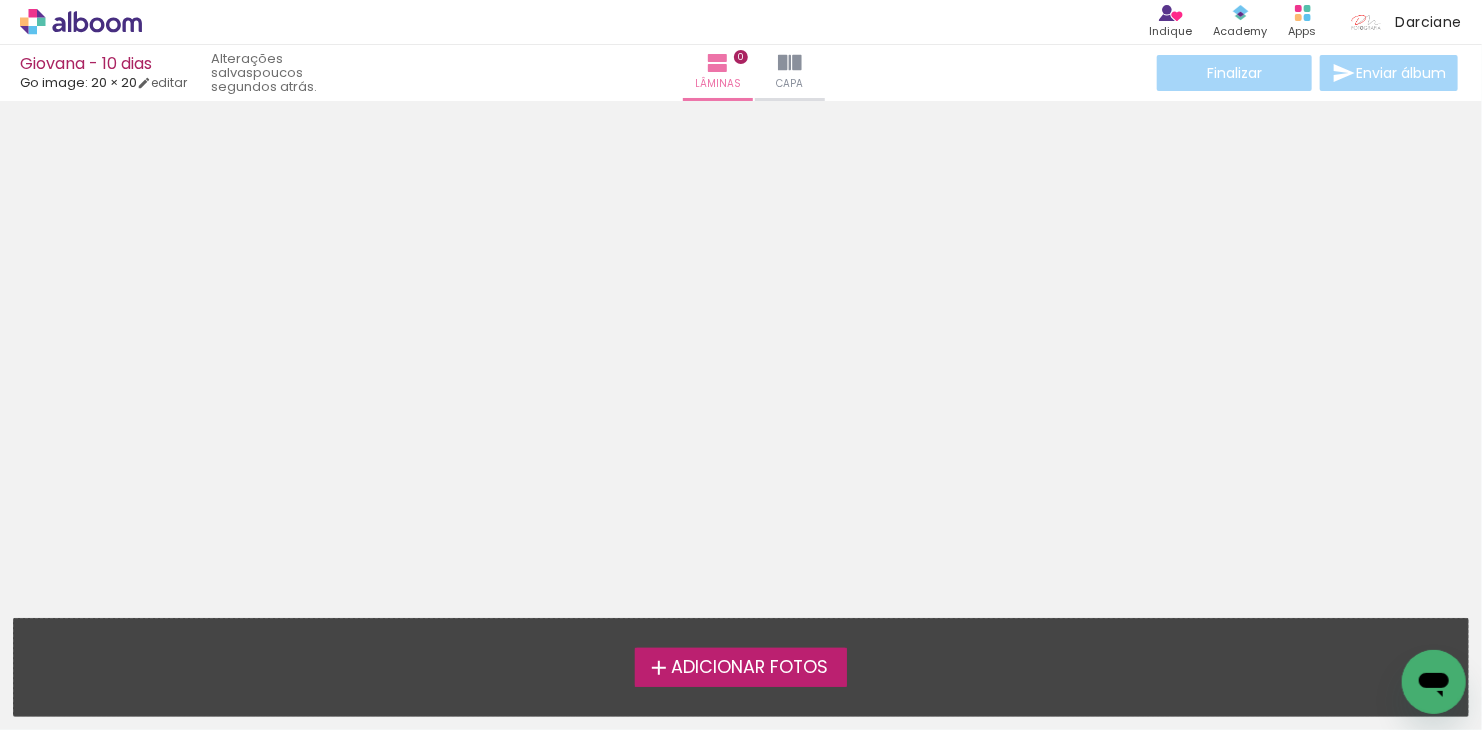 click on "Adicionar Fotos" at bounding box center (741, 667) 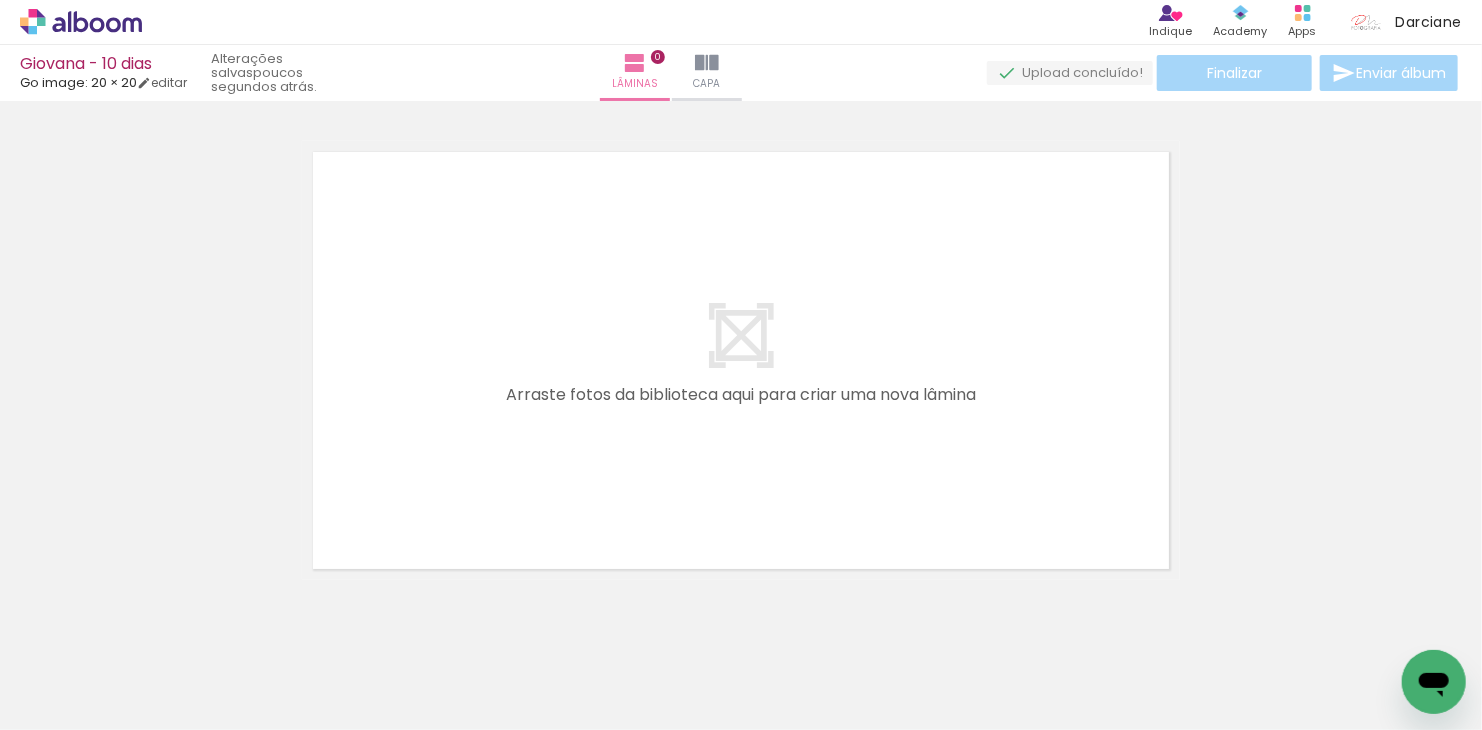 scroll, scrollTop: 25, scrollLeft: 0, axis: vertical 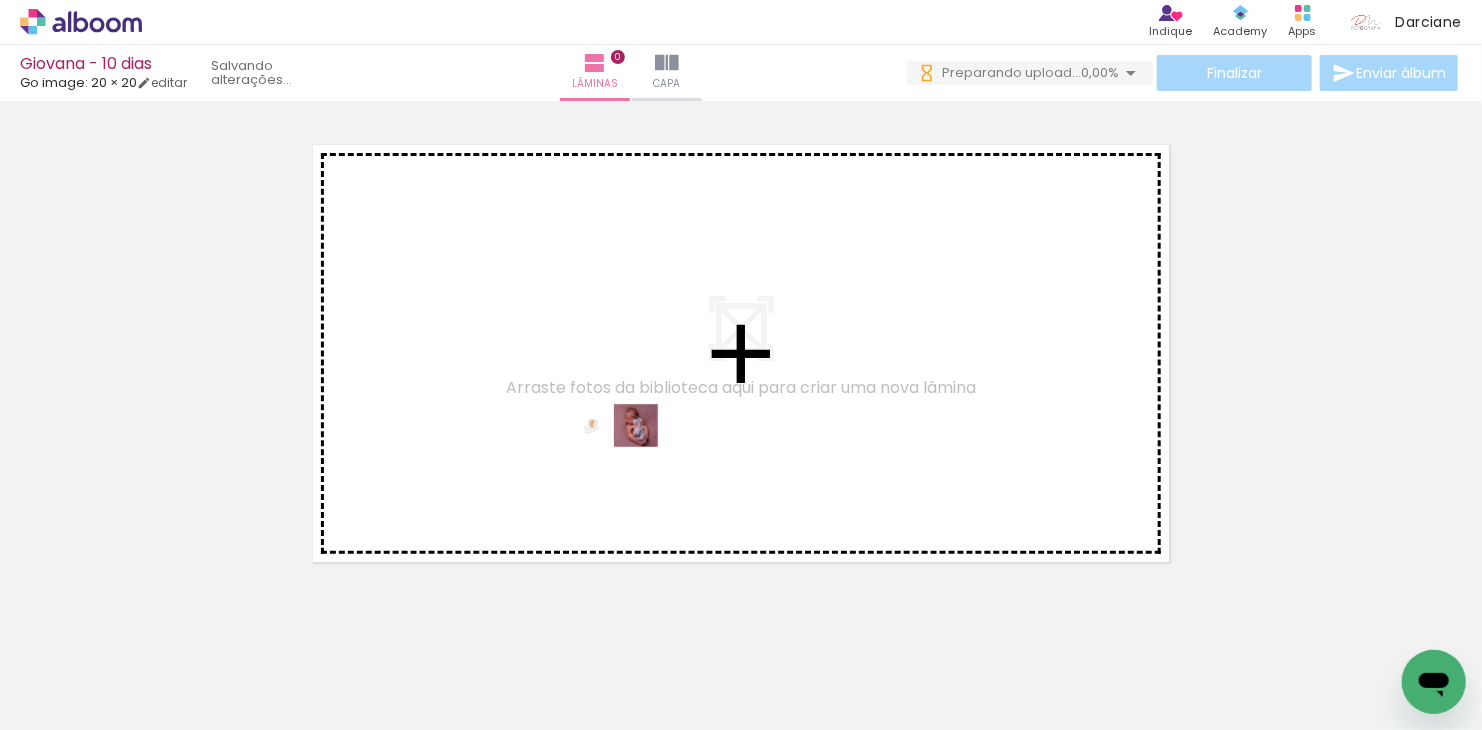 drag, startPoint x: 213, startPoint y: 675, endPoint x: 629, endPoint y: 463, distance: 466.9047 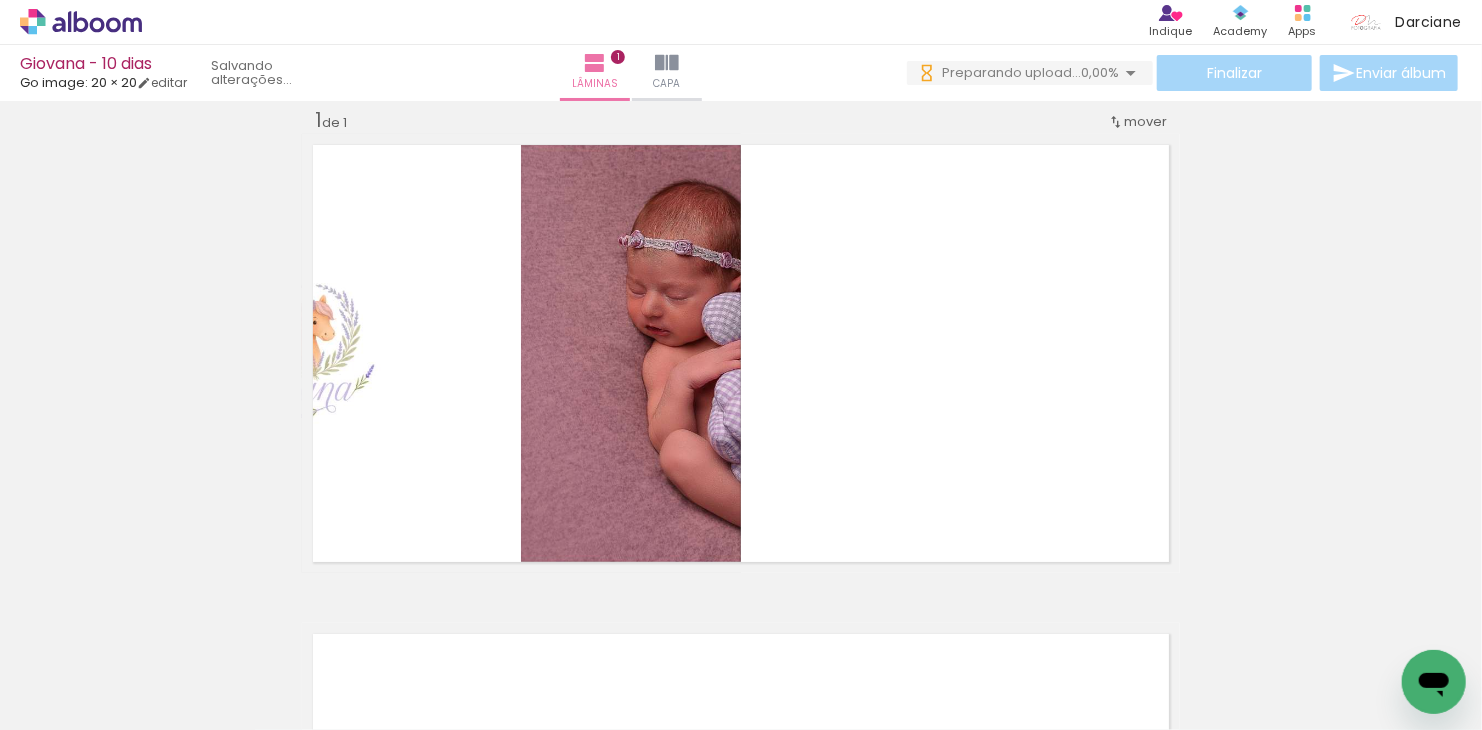 scroll, scrollTop: 25, scrollLeft: 0, axis: vertical 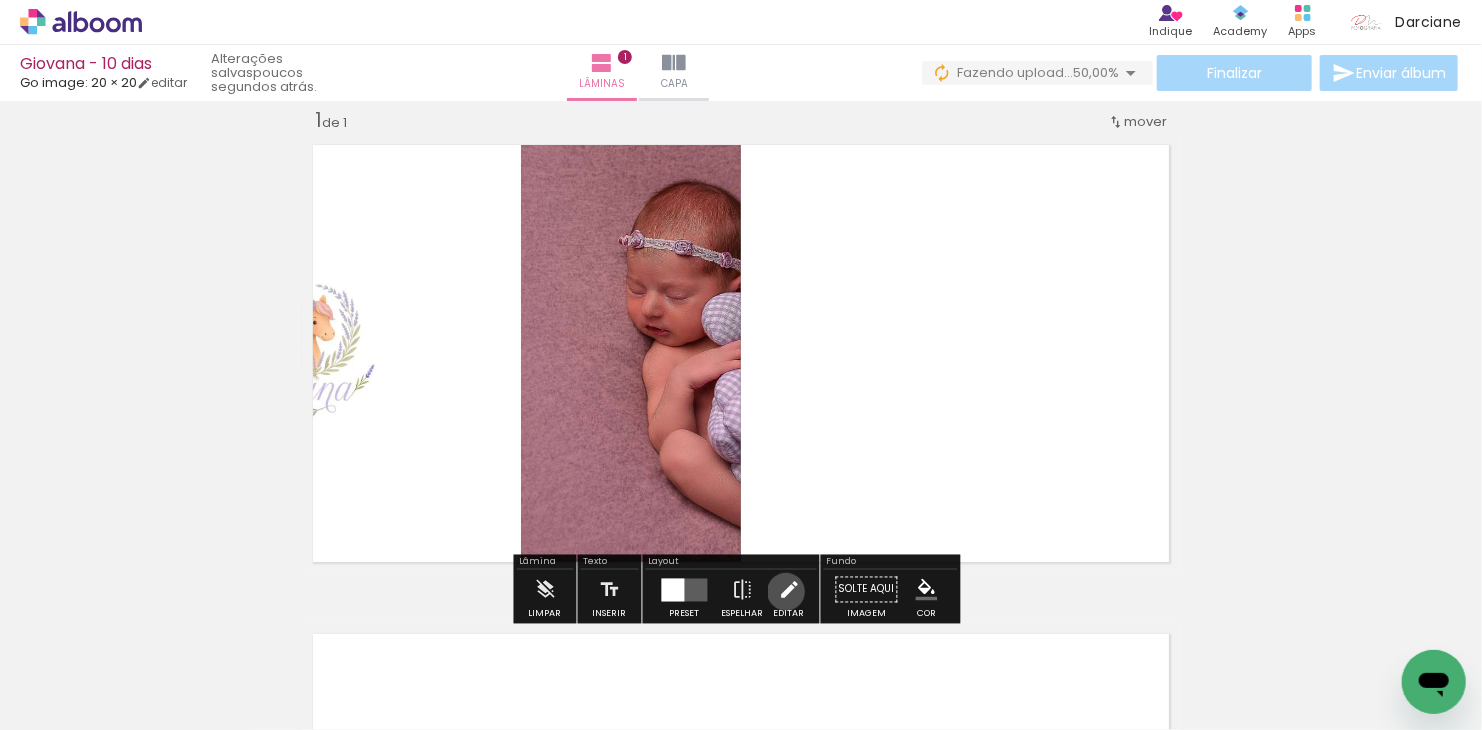 click at bounding box center (789, 590) 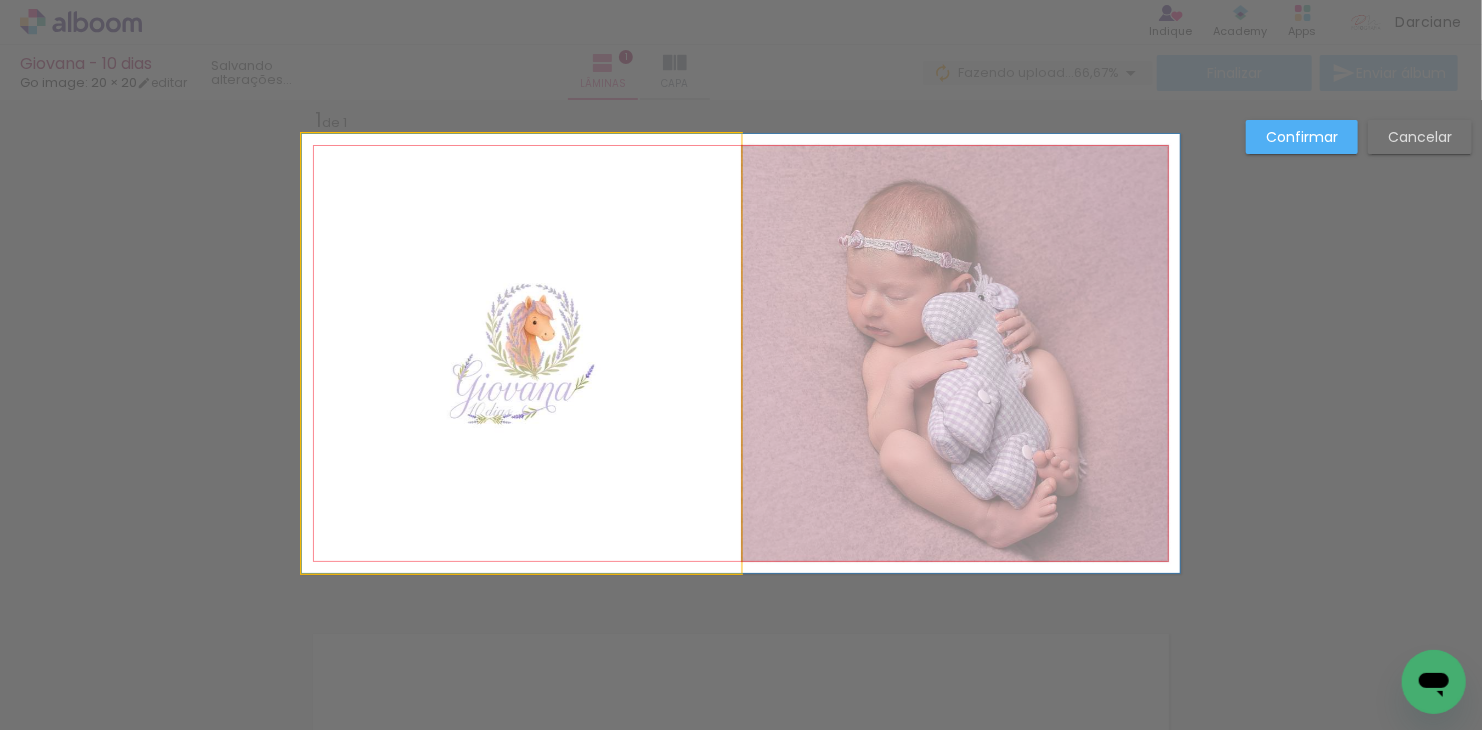 drag, startPoint x: 470, startPoint y: 363, endPoint x: 725, endPoint y: 399, distance: 257.52863 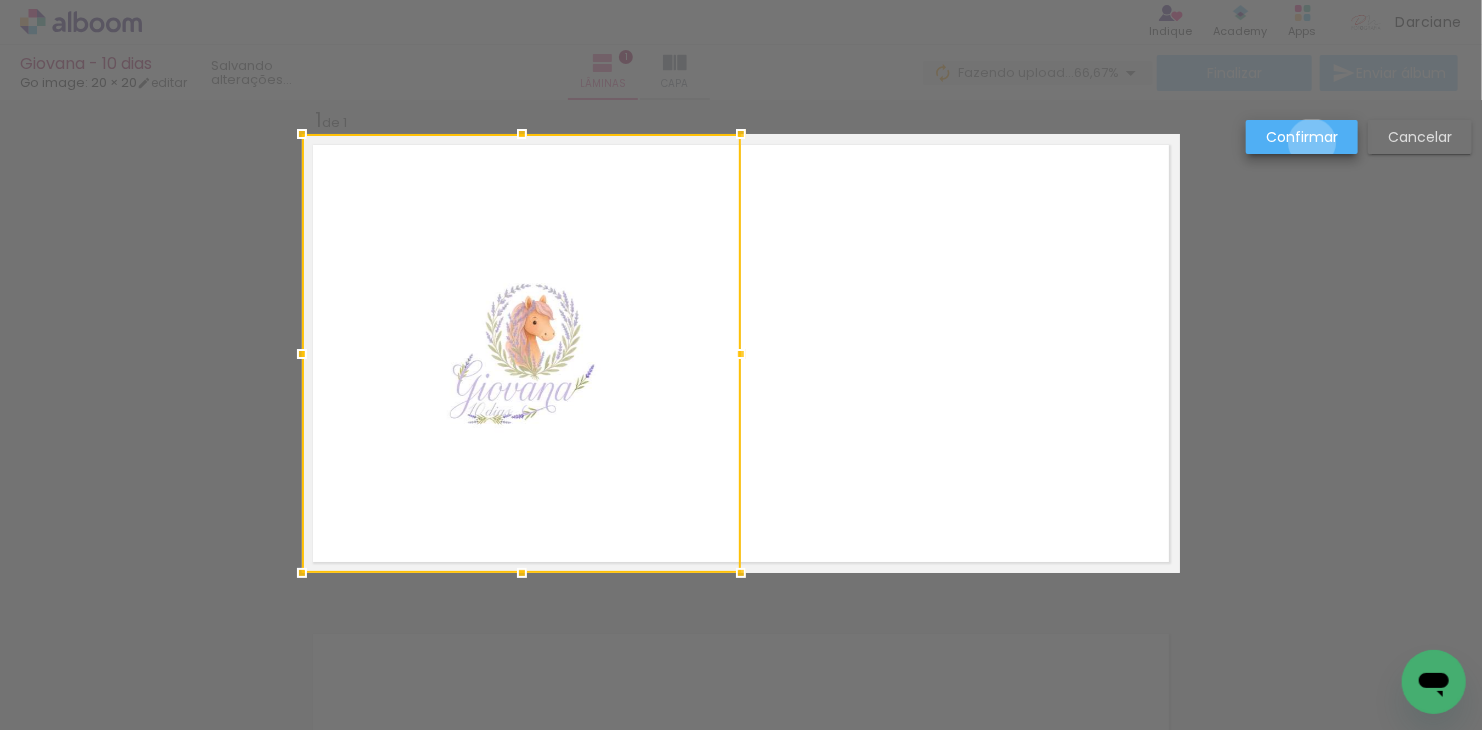 click on "Confirmar" at bounding box center [0, 0] 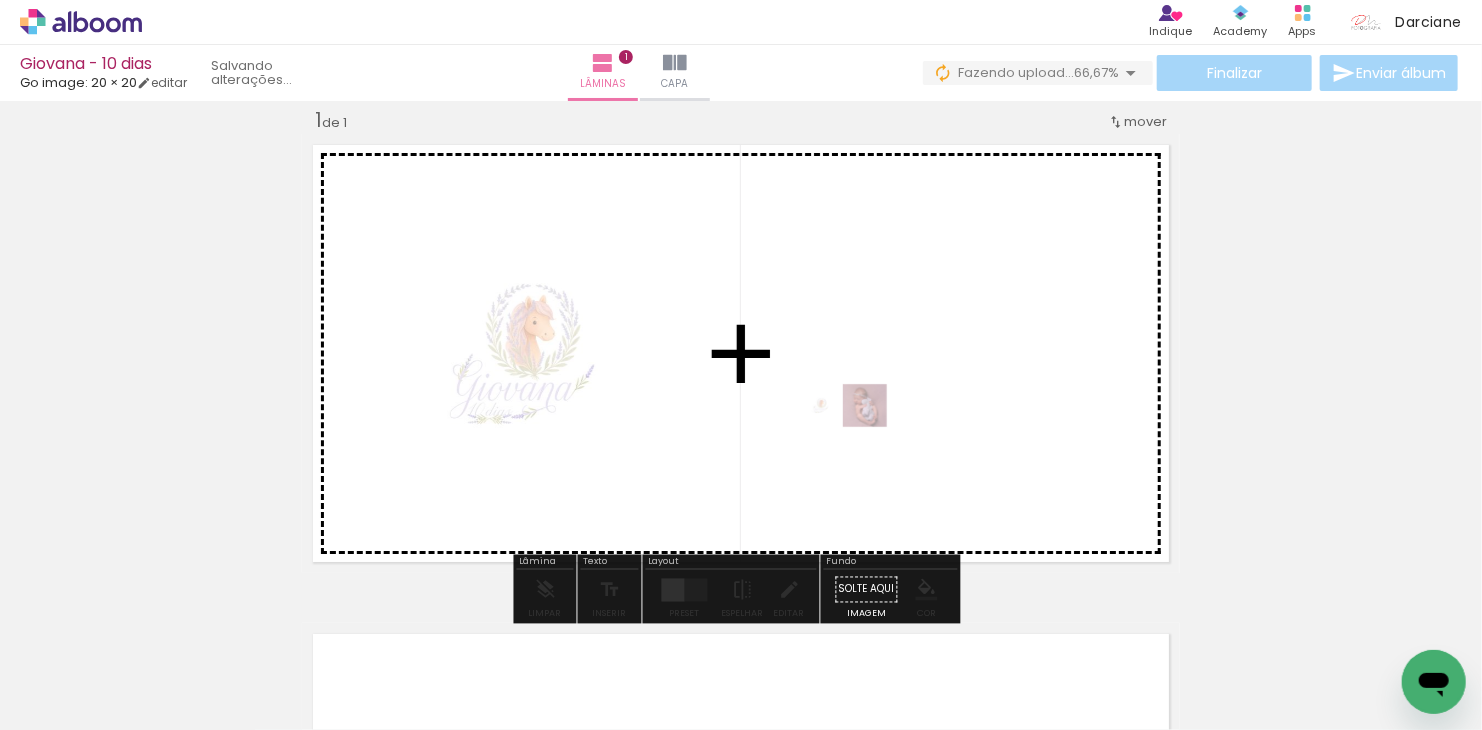 drag, startPoint x: 227, startPoint y: 663, endPoint x: 898, endPoint y: 435, distance: 708.67834 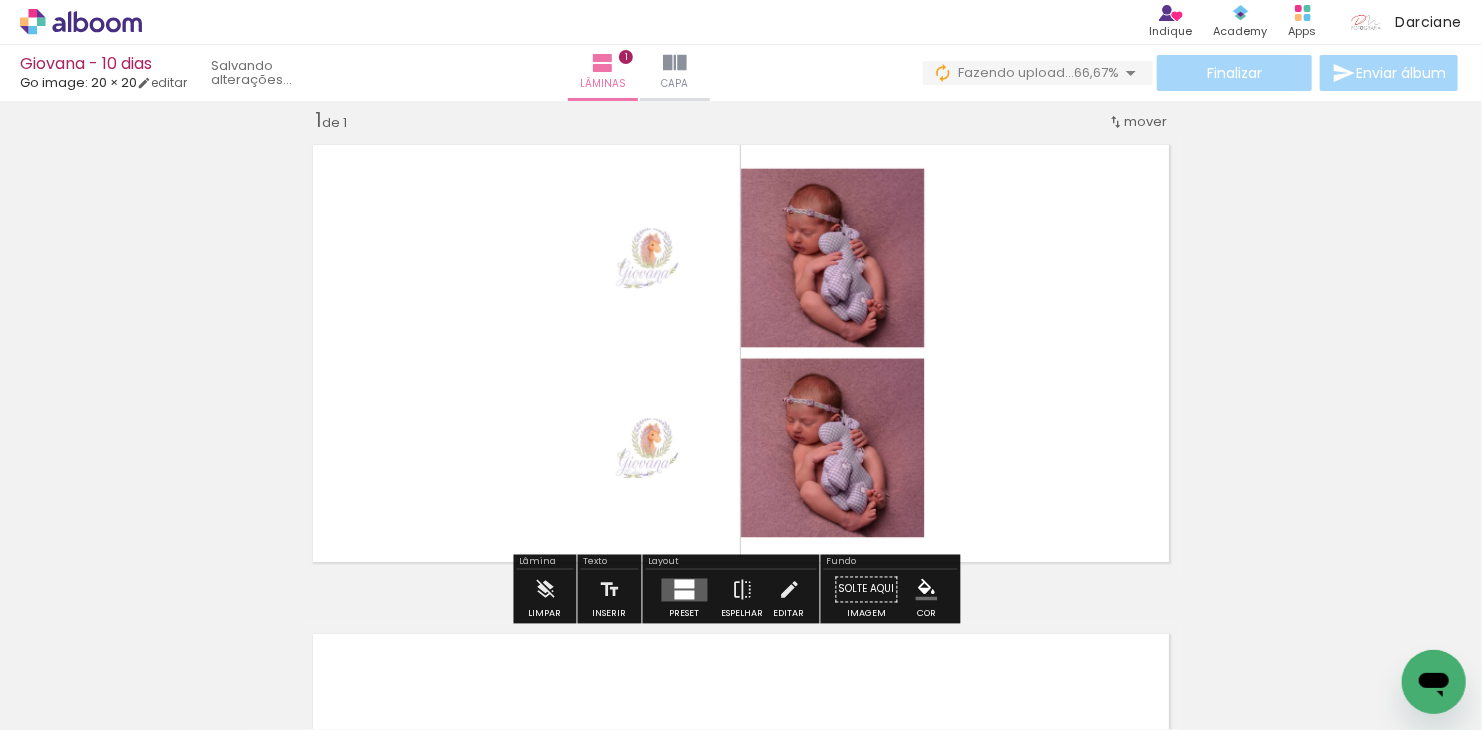 click at bounding box center [685, 594] 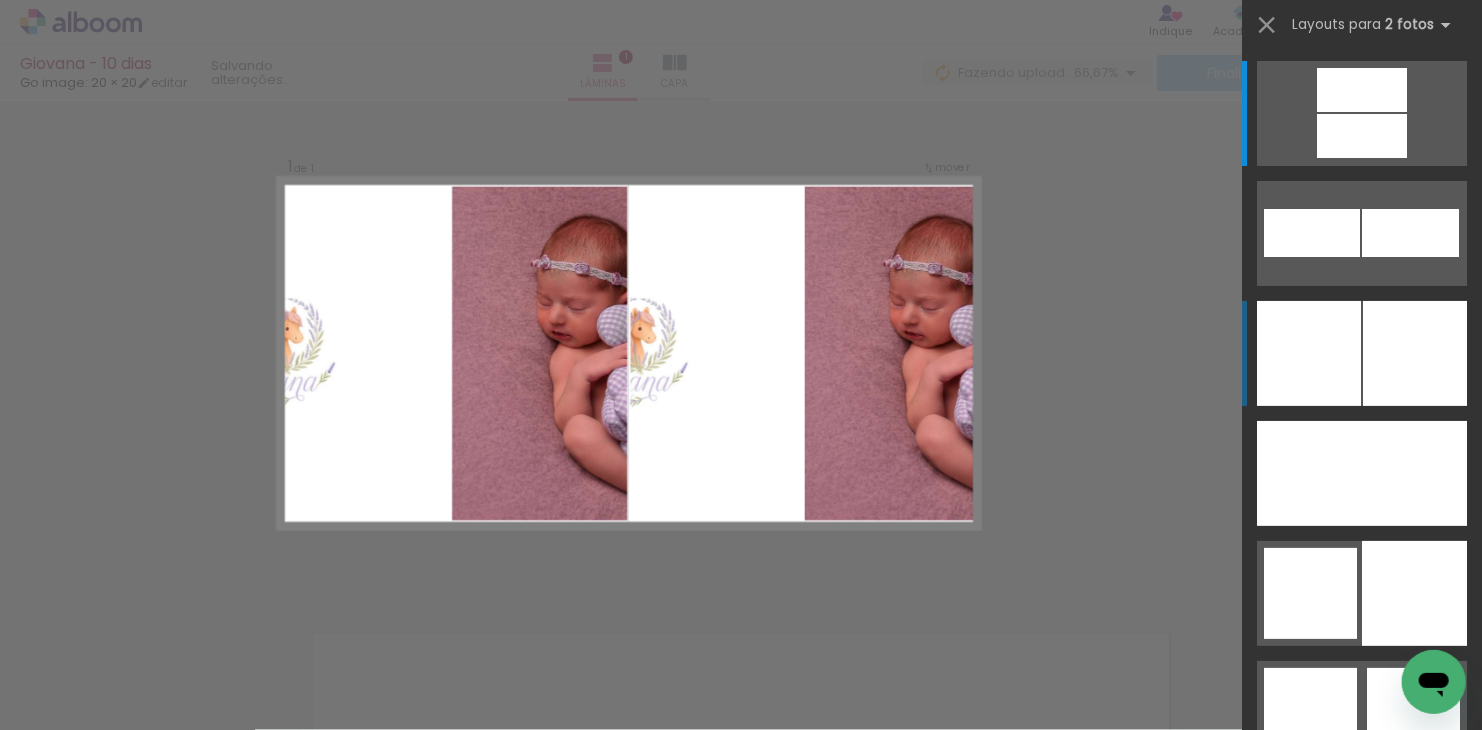 click at bounding box center [1415, 353] 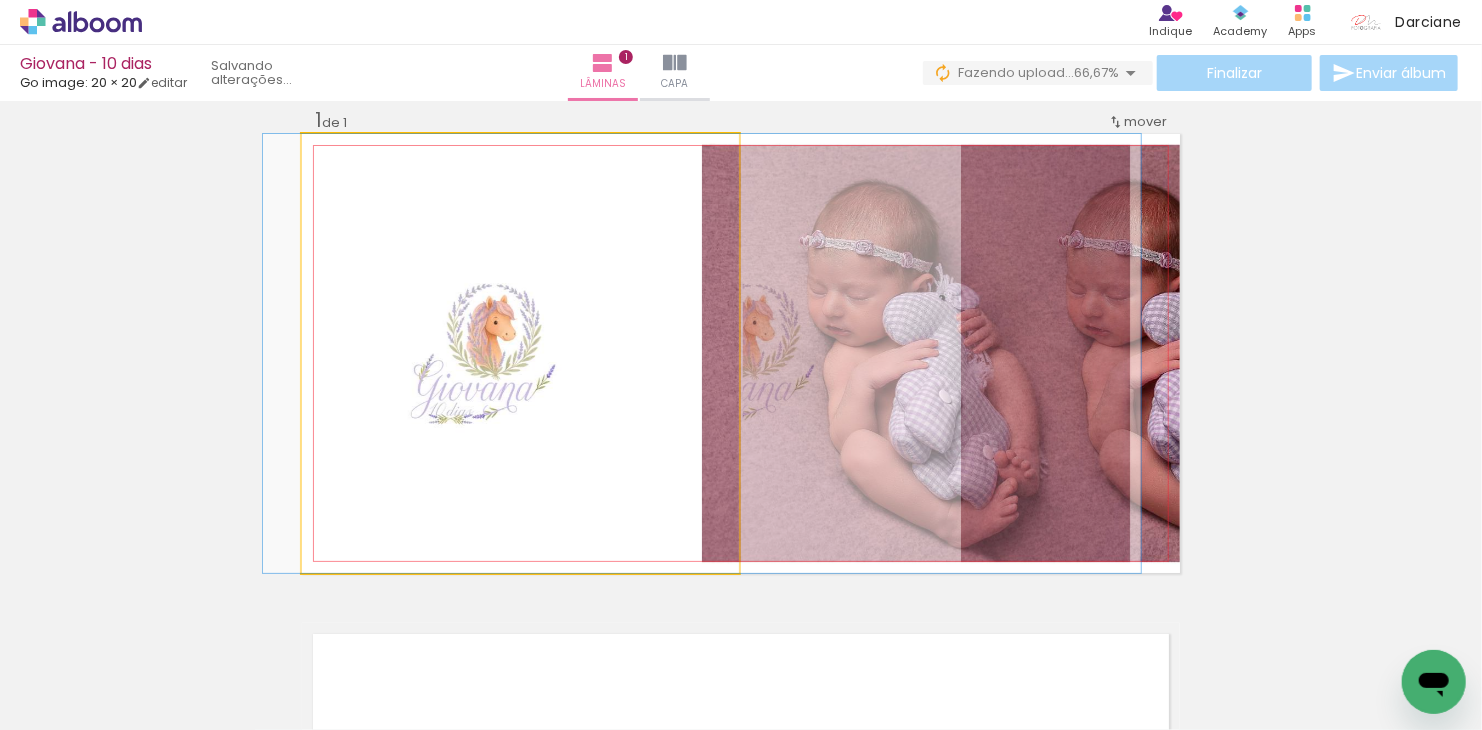 drag, startPoint x: 539, startPoint y: 387, endPoint x: 721, endPoint y: 407, distance: 183.0956 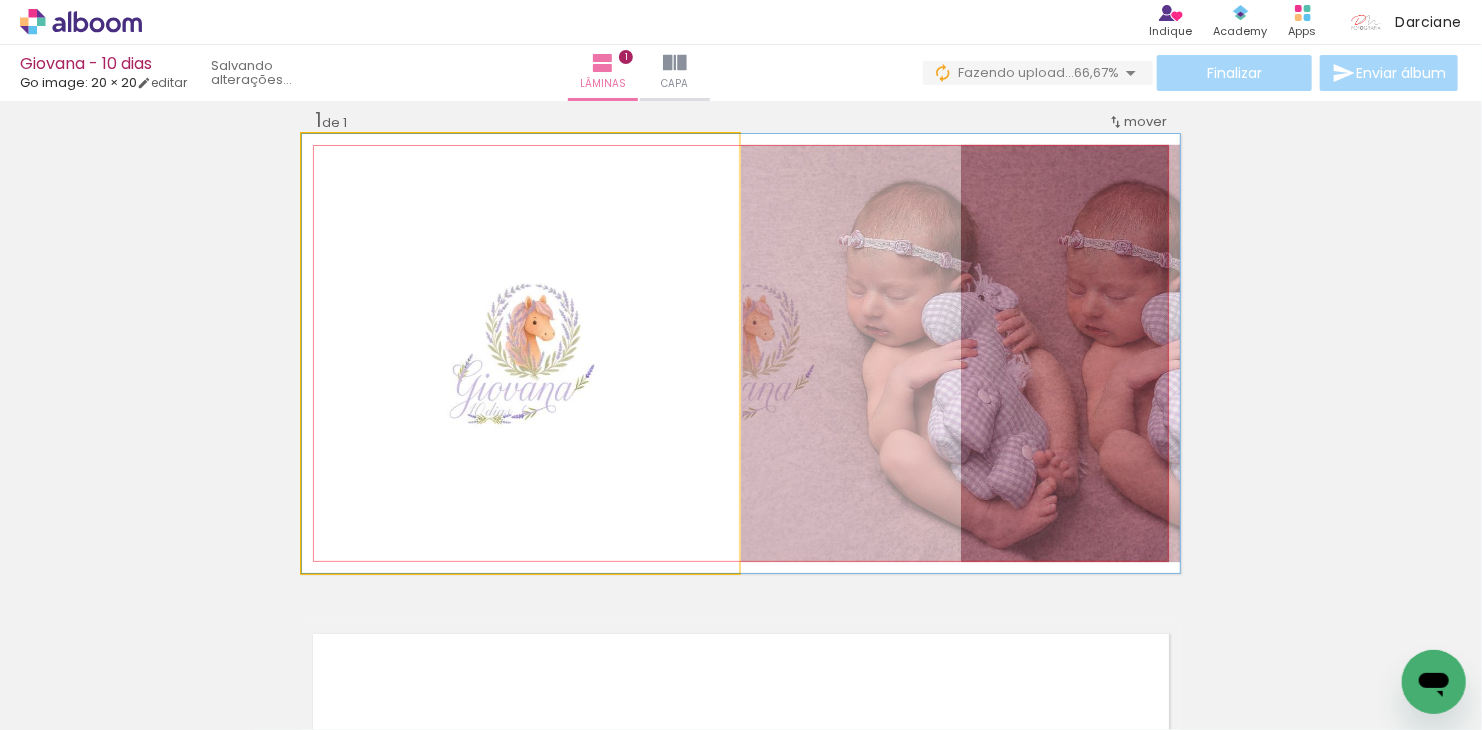 drag, startPoint x: 538, startPoint y: 391, endPoint x: 587, endPoint y: 387, distance: 49.162994 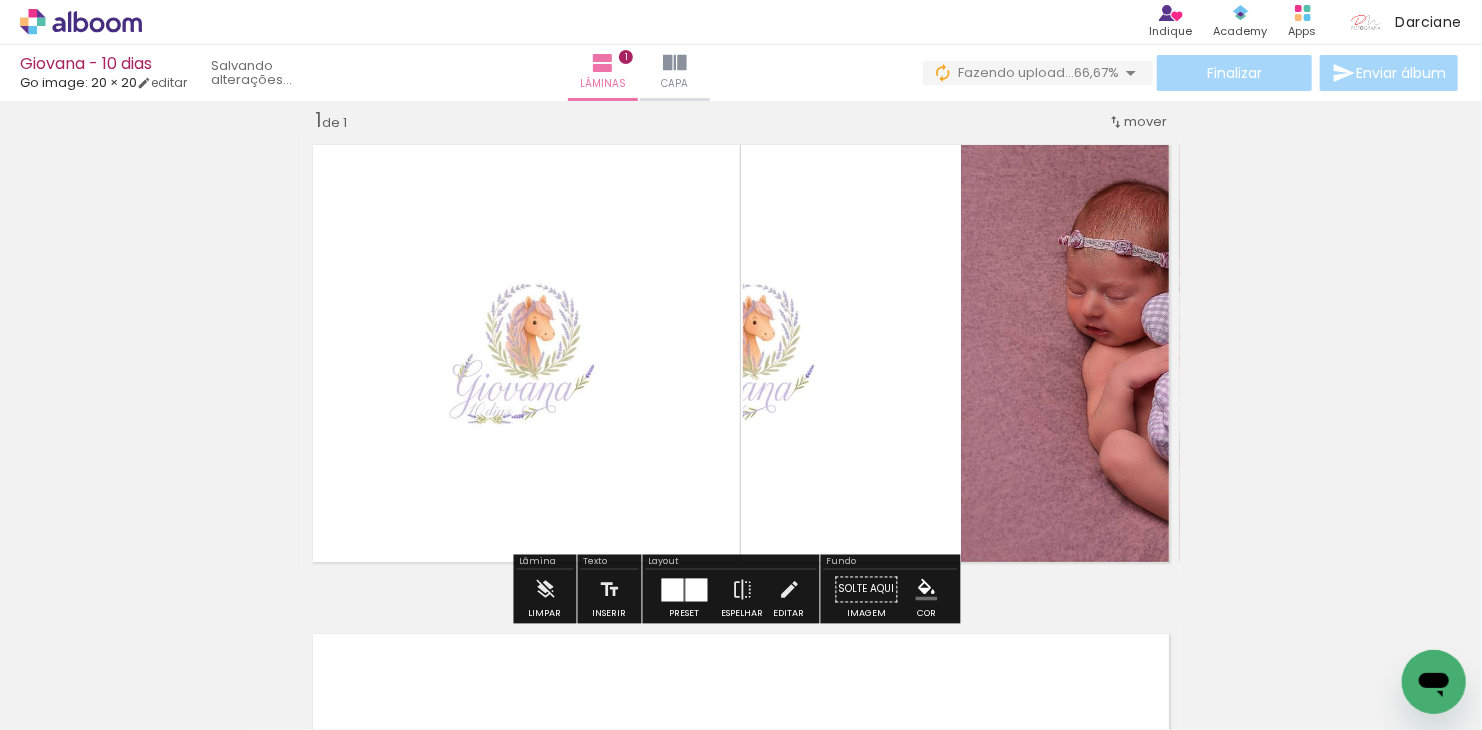 click 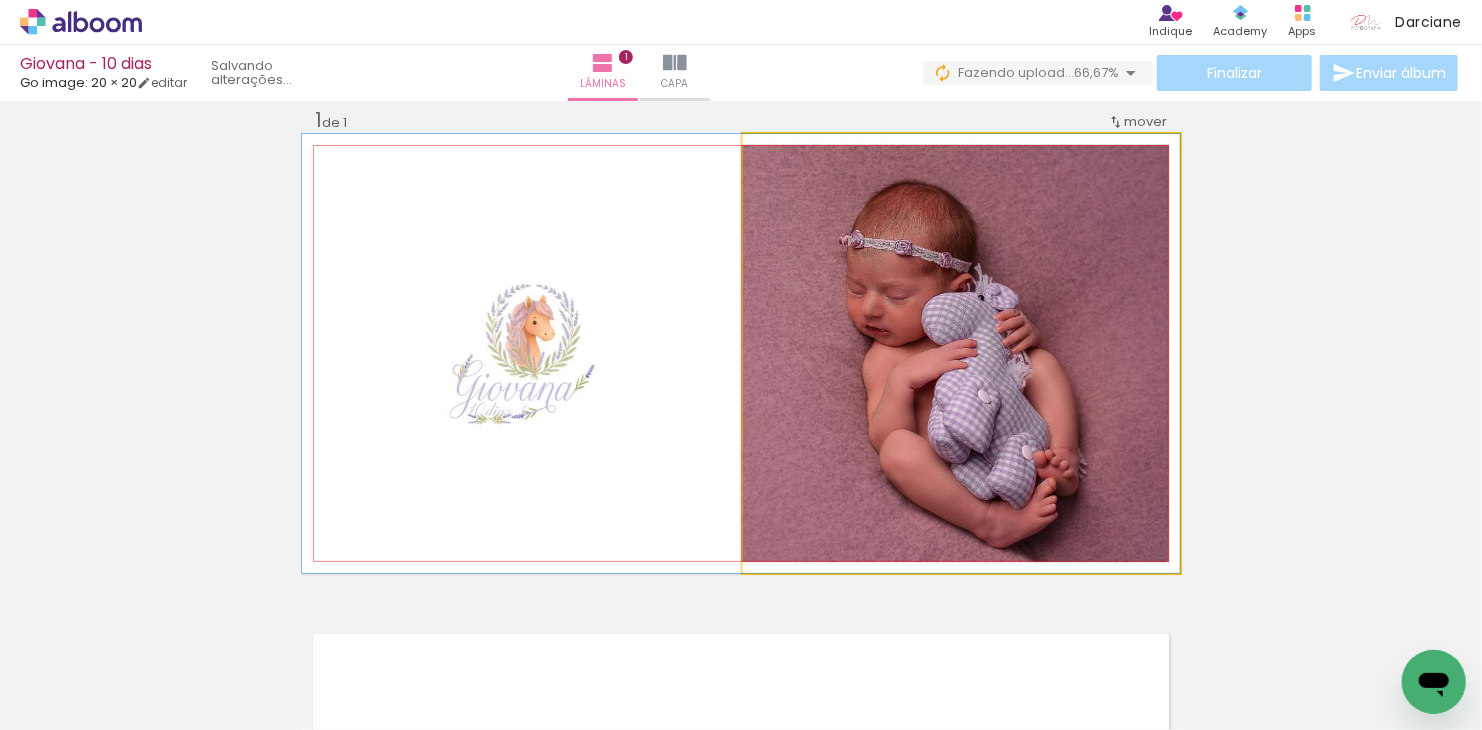 drag, startPoint x: 1107, startPoint y: 442, endPoint x: 847, endPoint y: 399, distance: 263.53177 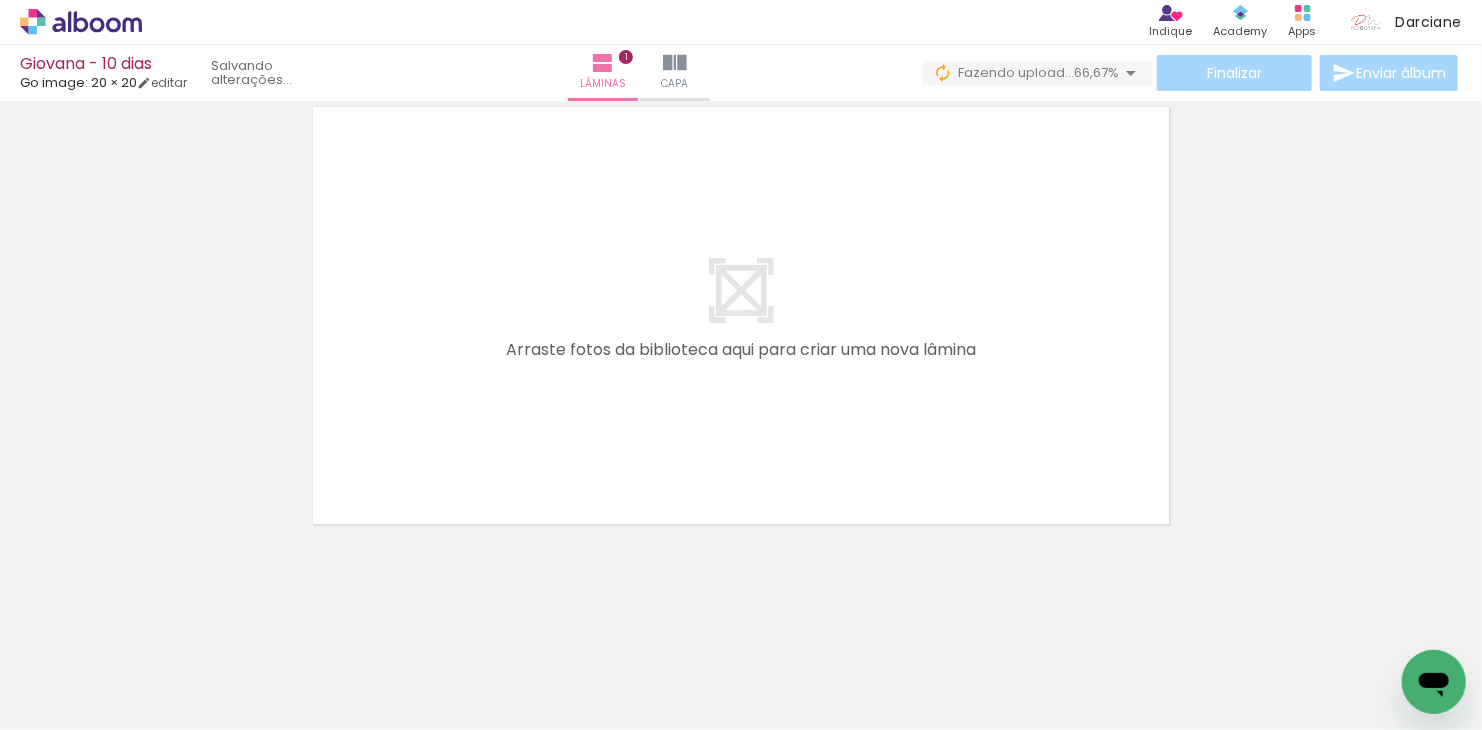 scroll, scrollTop: 565, scrollLeft: 0, axis: vertical 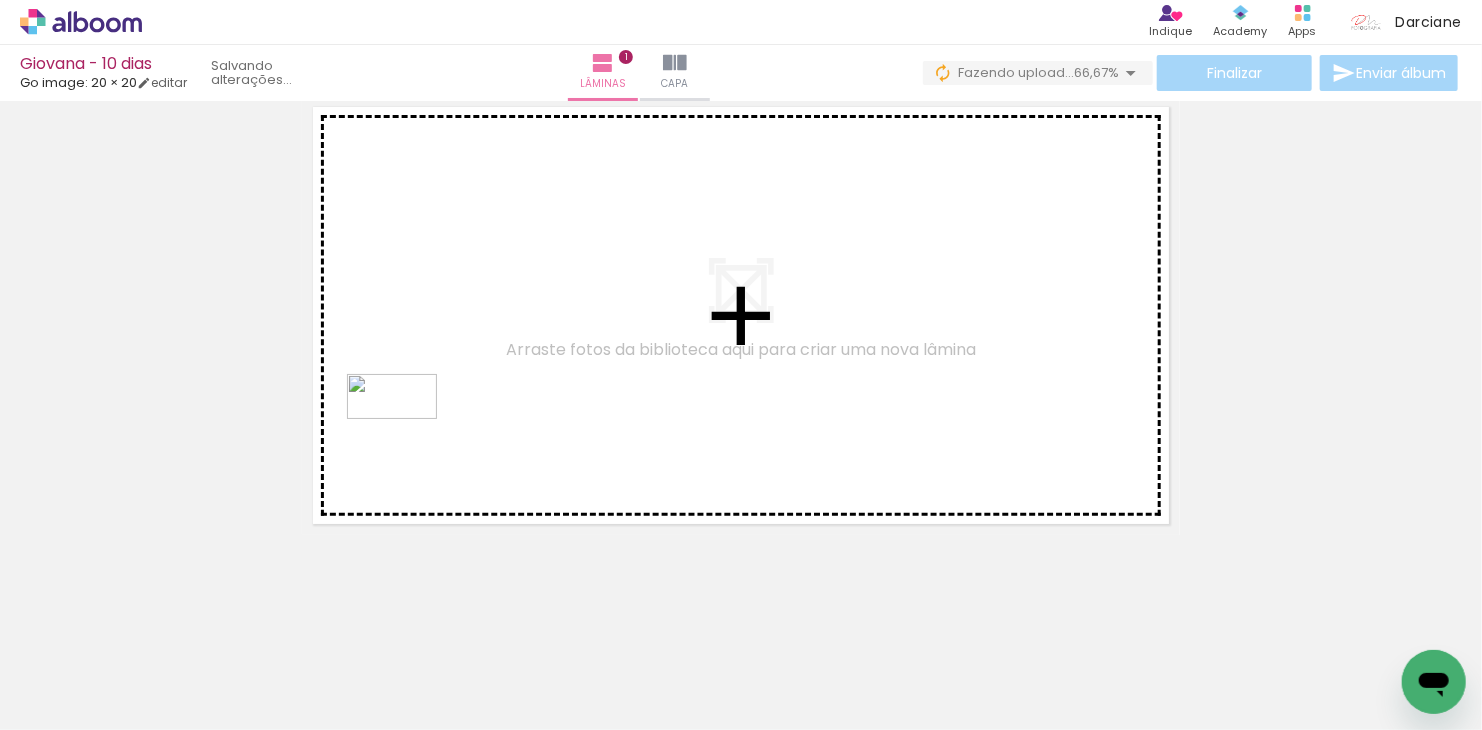 drag, startPoint x: 315, startPoint y: 671, endPoint x: 408, endPoint y: 431, distance: 257.38882 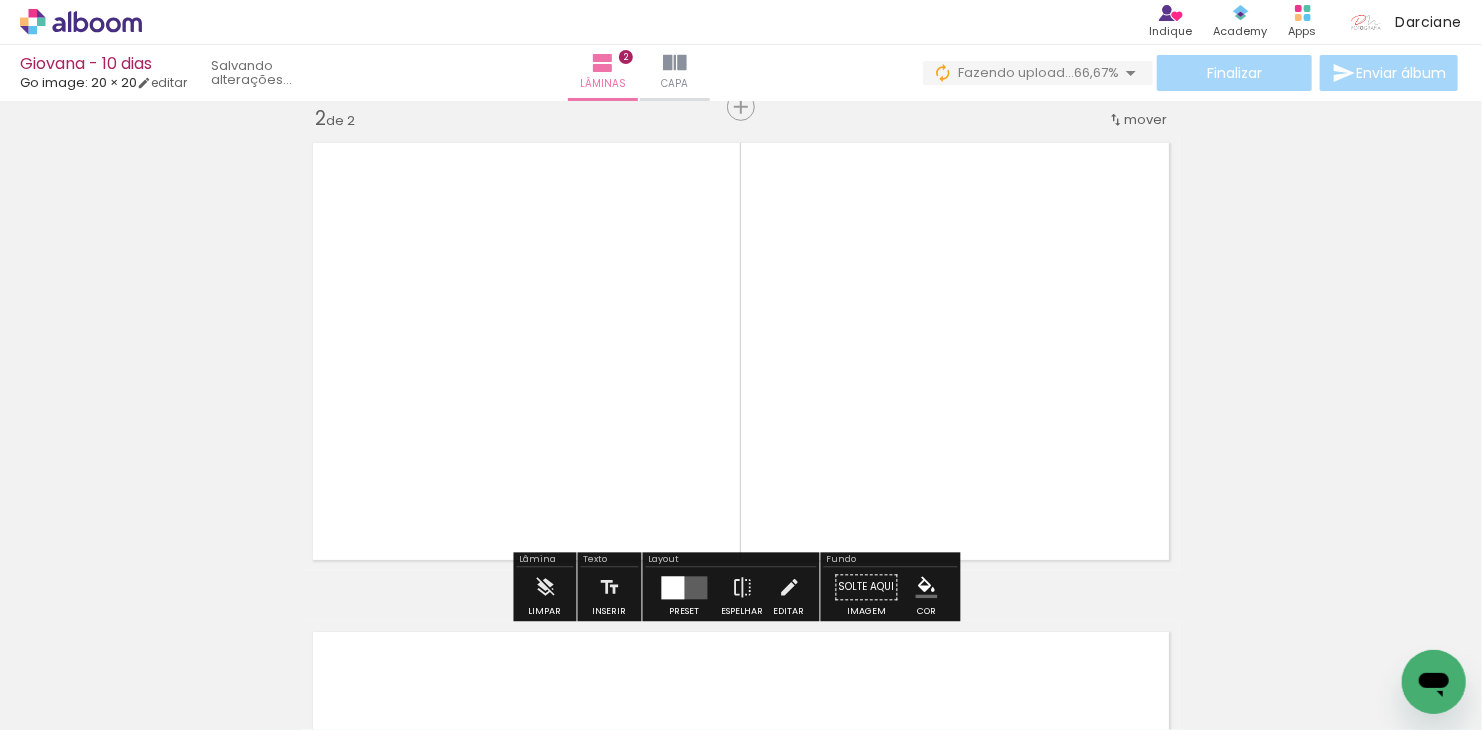 scroll, scrollTop: 514, scrollLeft: 0, axis: vertical 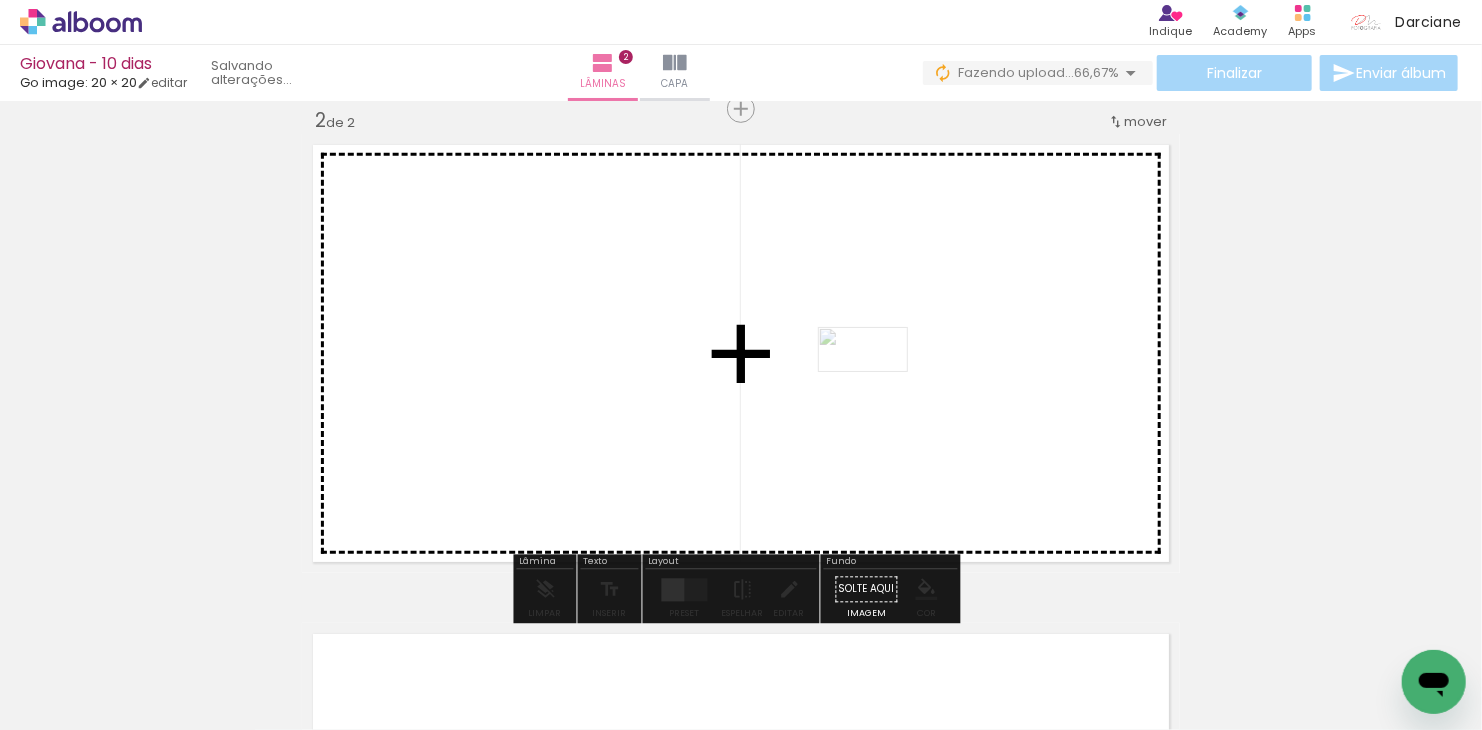 drag, startPoint x: 330, startPoint y: 667, endPoint x: 878, endPoint y: 387, distance: 615.3893 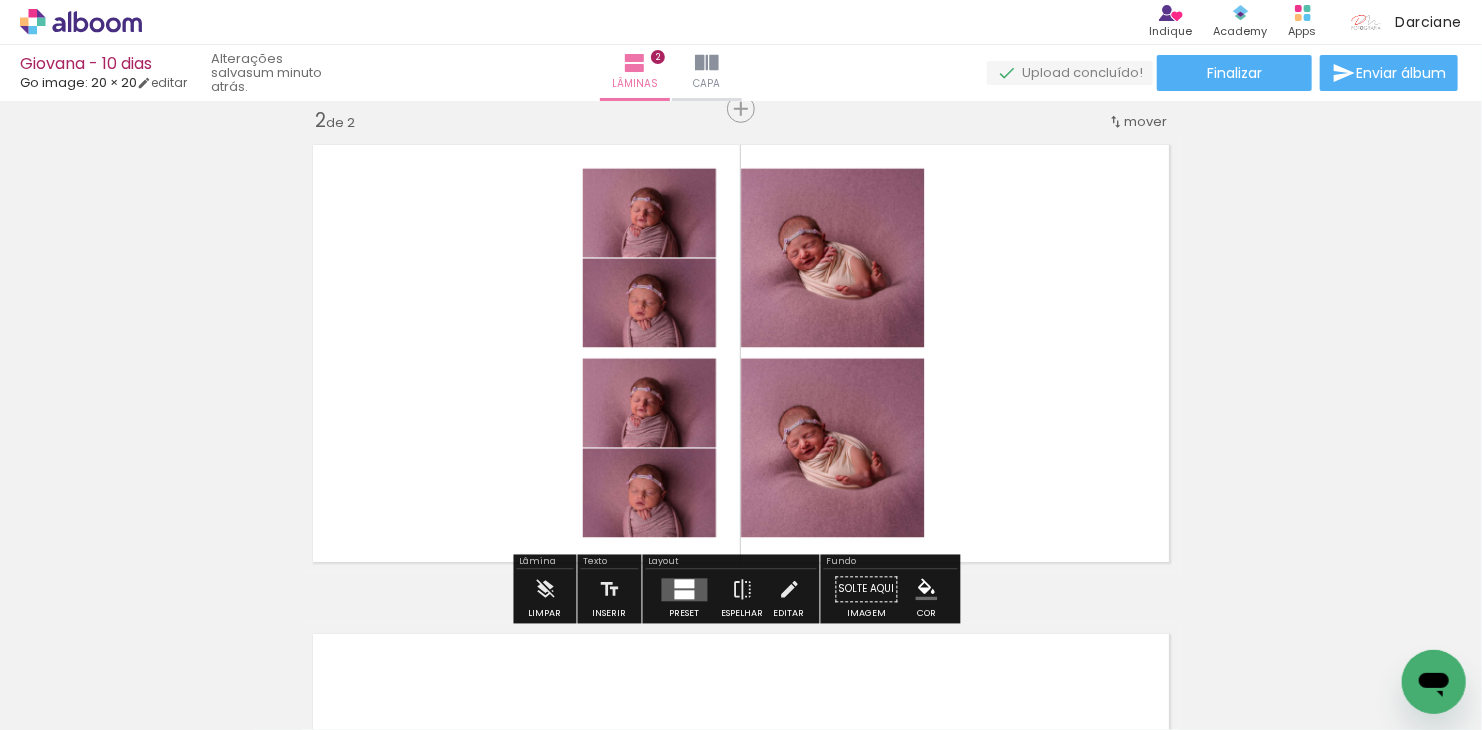 click at bounding box center (741, 353) 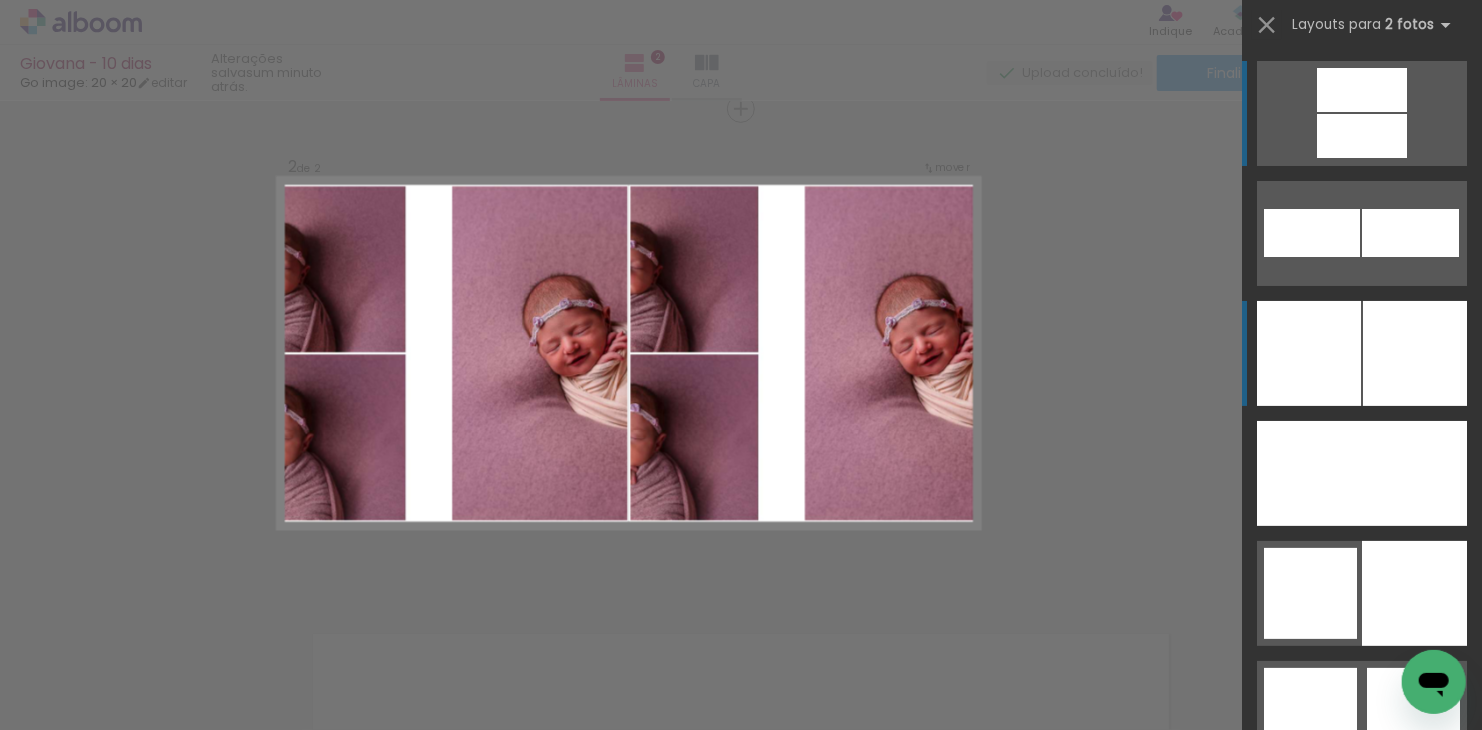 click at bounding box center [1309, 353] 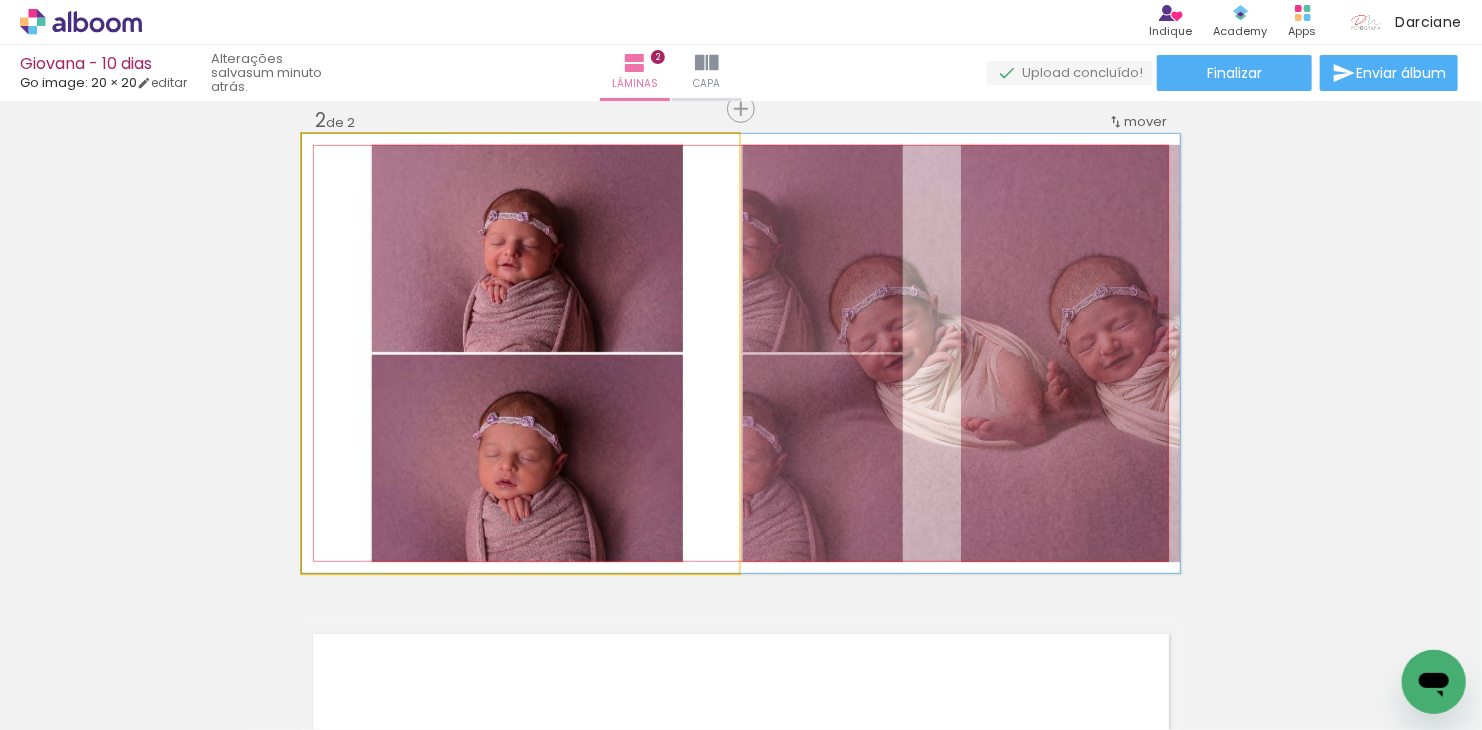 drag, startPoint x: 490, startPoint y: 406, endPoint x: 734, endPoint y: 422, distance: 244.52403 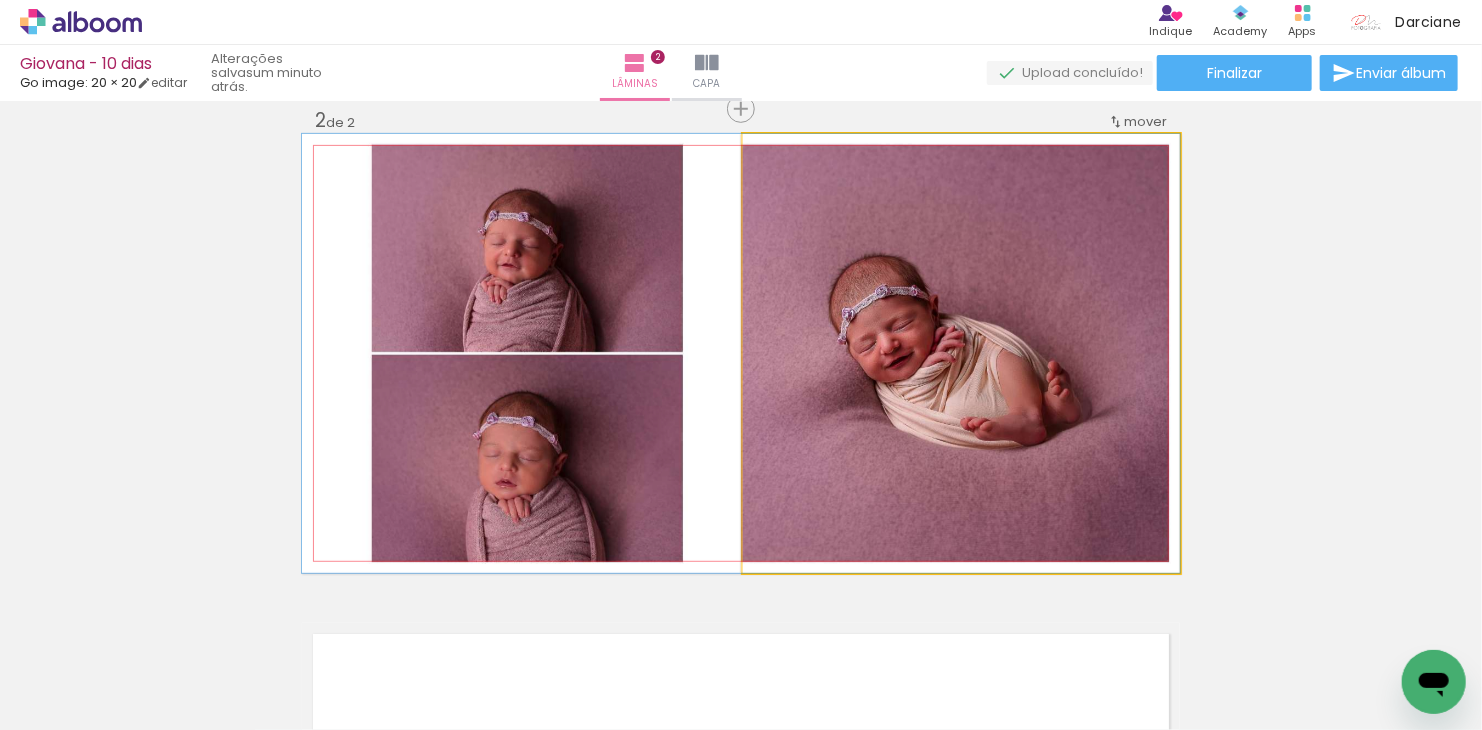 drag, startPoint x: 1085, startPoint y: 467, endPoint x: 854, endPoint y: 451, distance: 231.55345 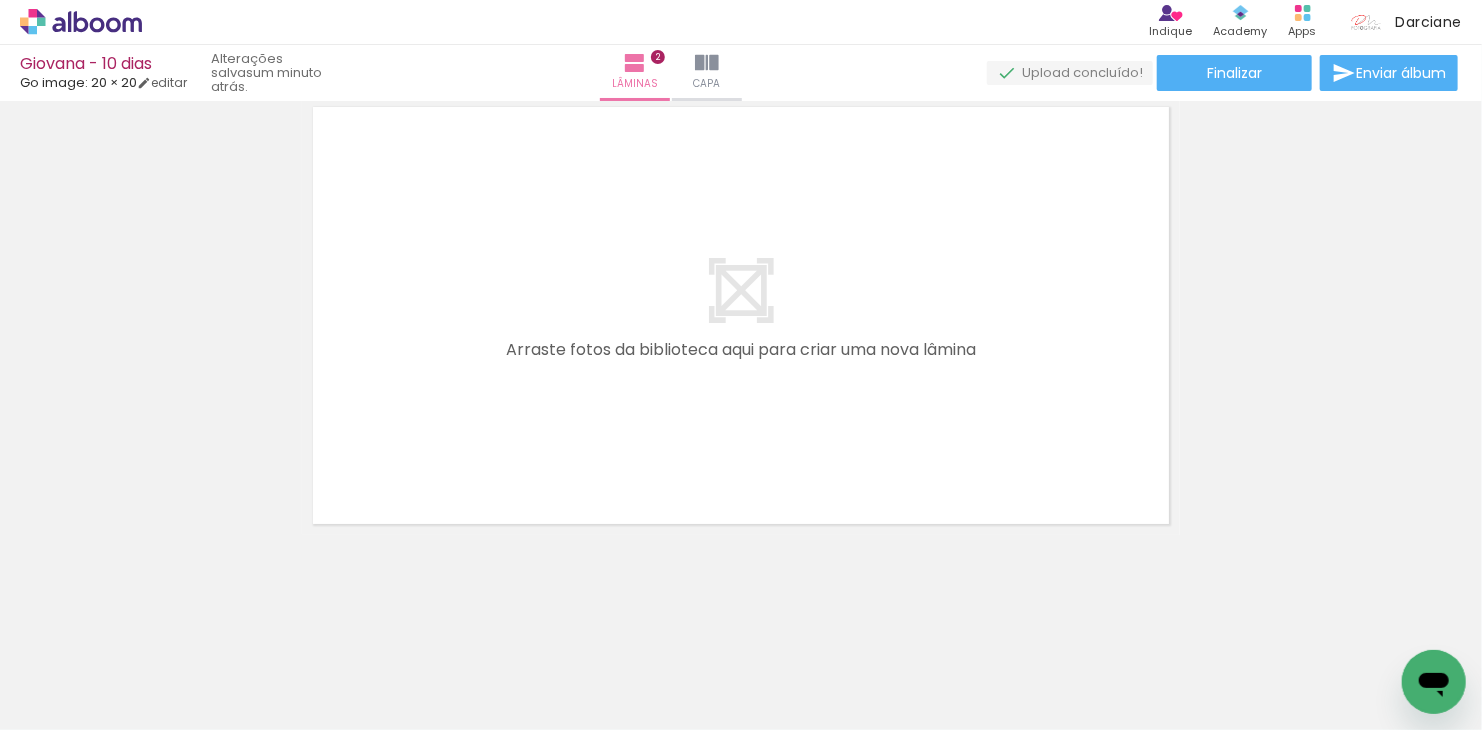 scroll, scrollTop: 1055, scrollLeft: 0, axis: vertical 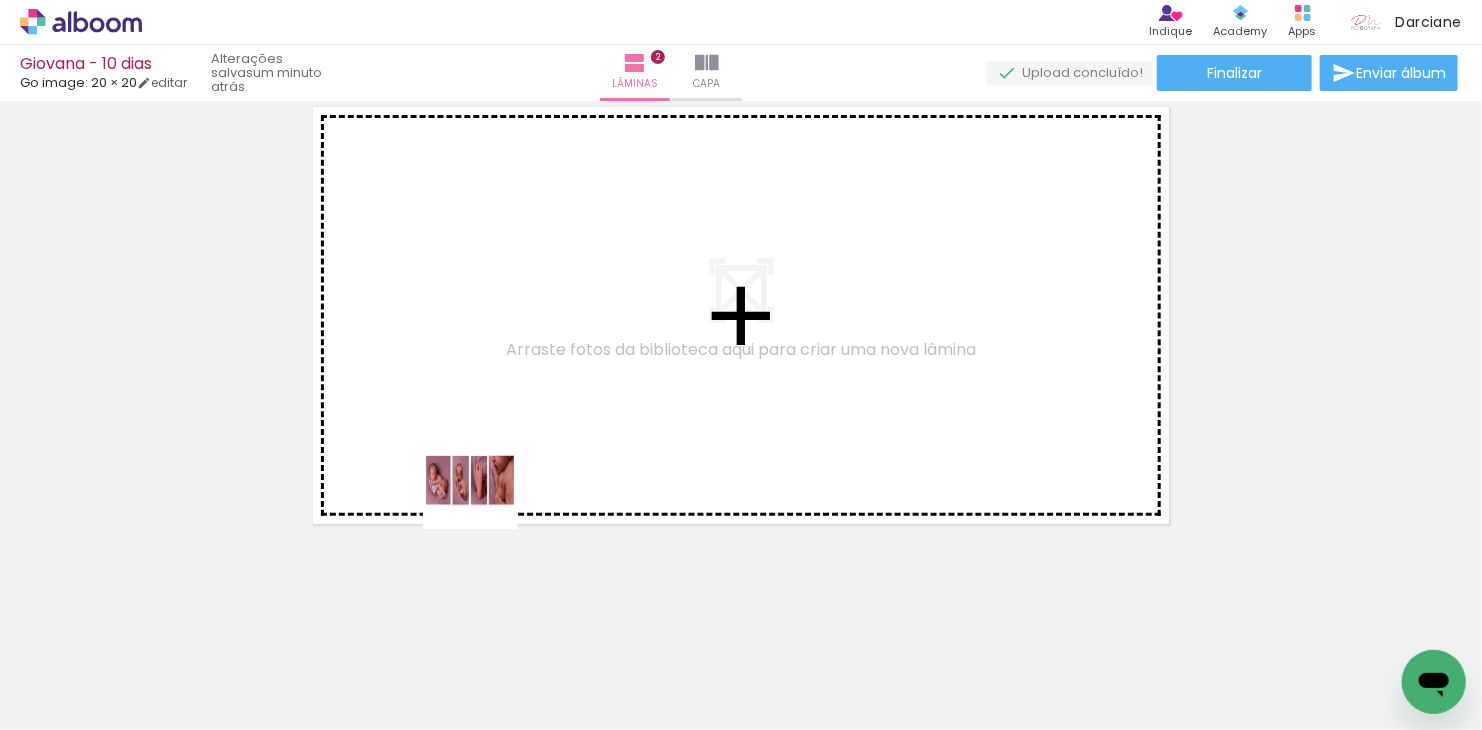 drag, startPoint x: 459, startPoint y: 663, endPoint x: 532, endPoint y: 416, distance: 257.56165 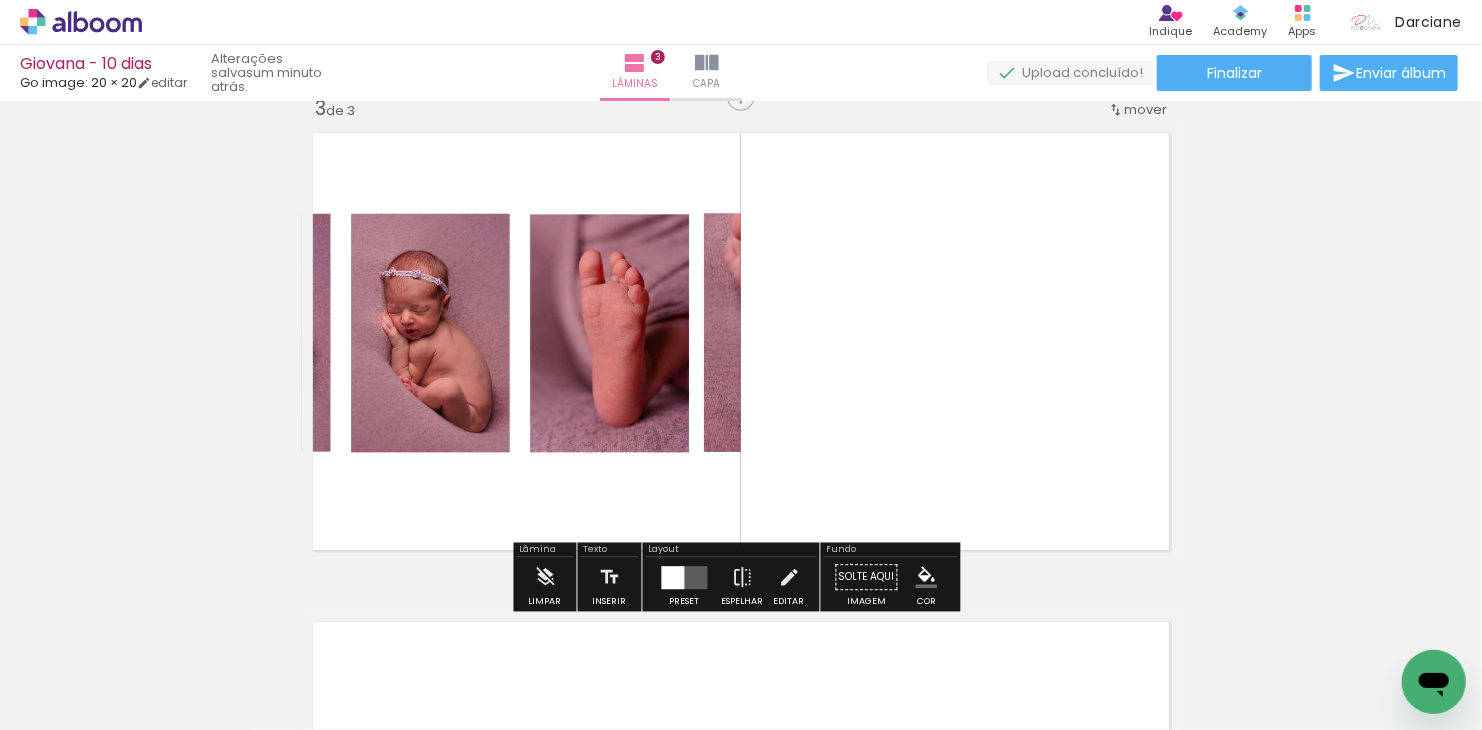 scroll, scrollTop: 1003, scrollLeft: 0, axis: vertical 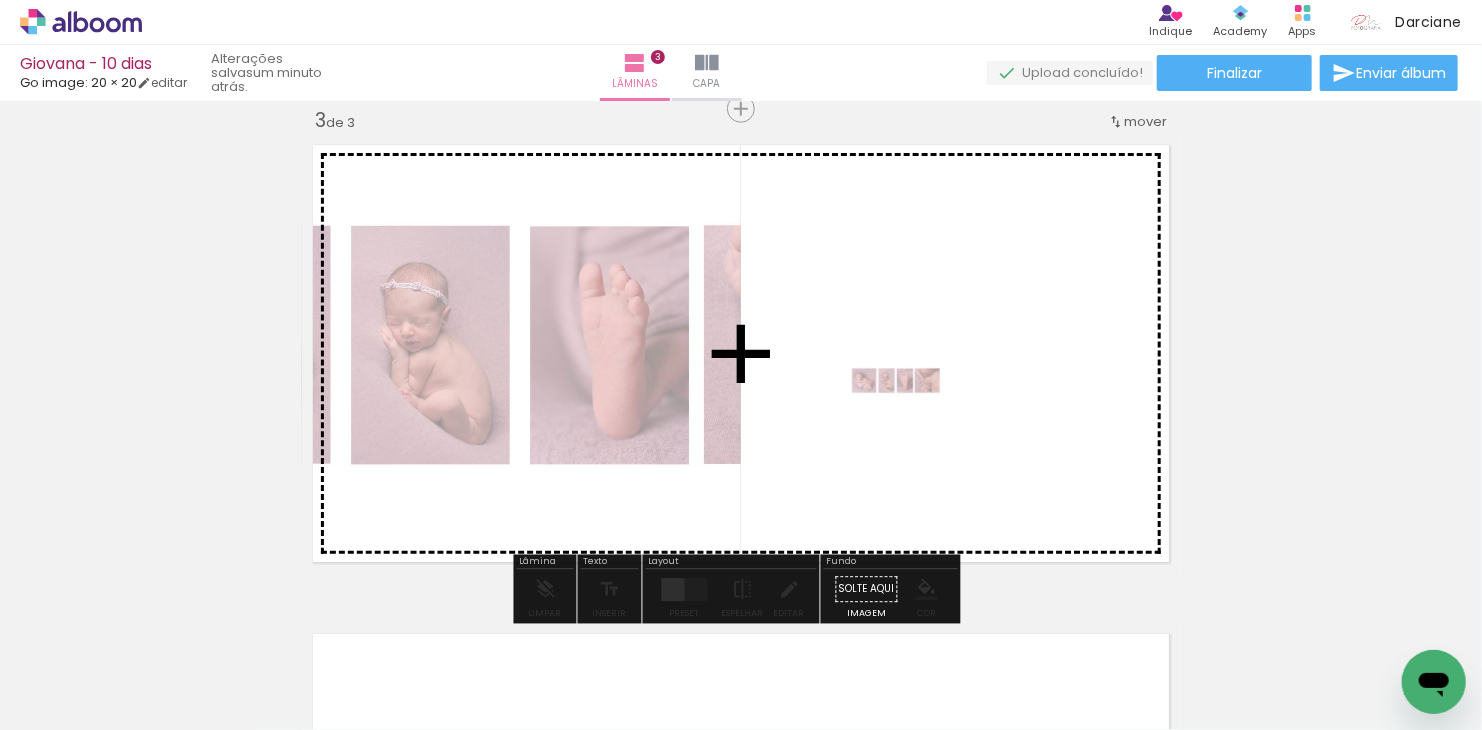 drag, startPoint x: 429, startPoint y: 672, endPoint x: 911, endPoint y: 419, distance: 544.36475 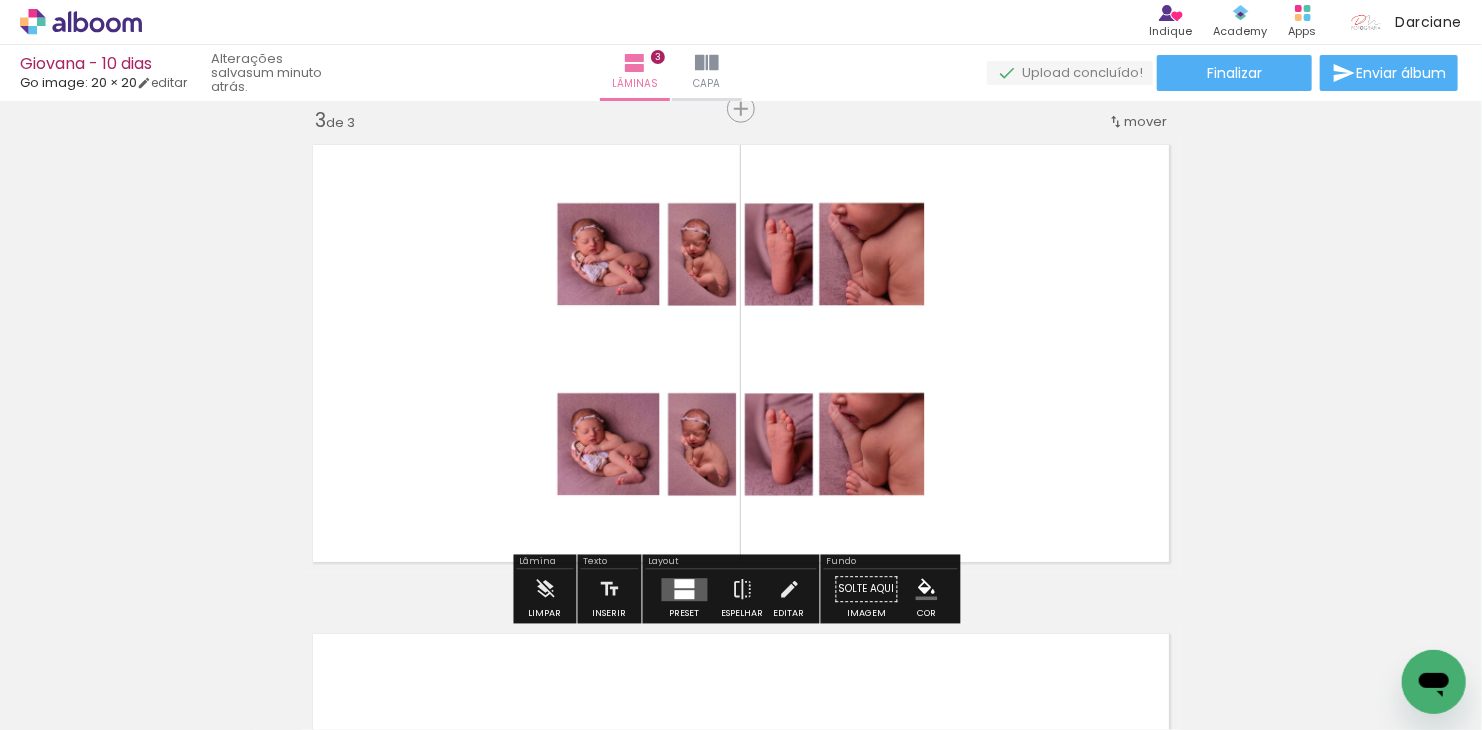 click at bounding box center [685, 589] 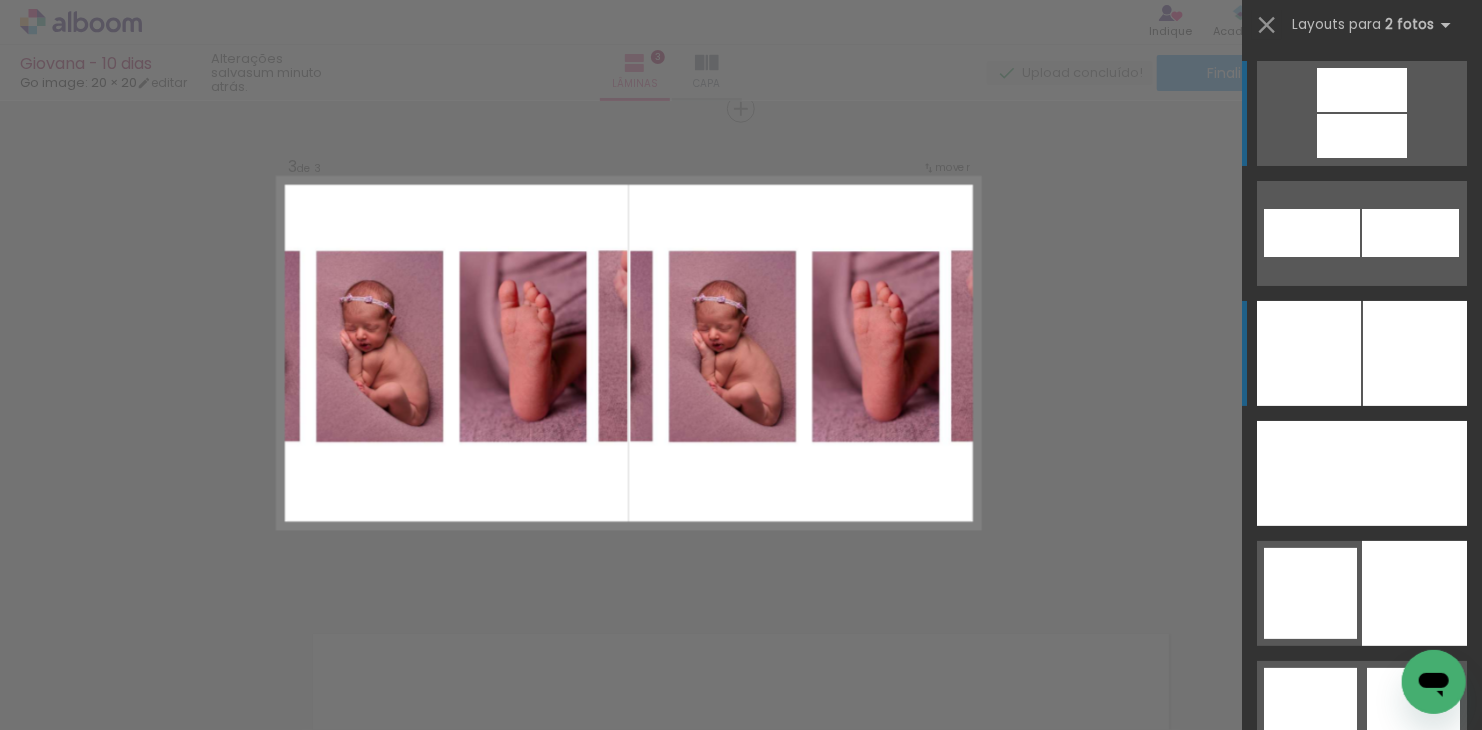 click at bounding box center (1415, 353) 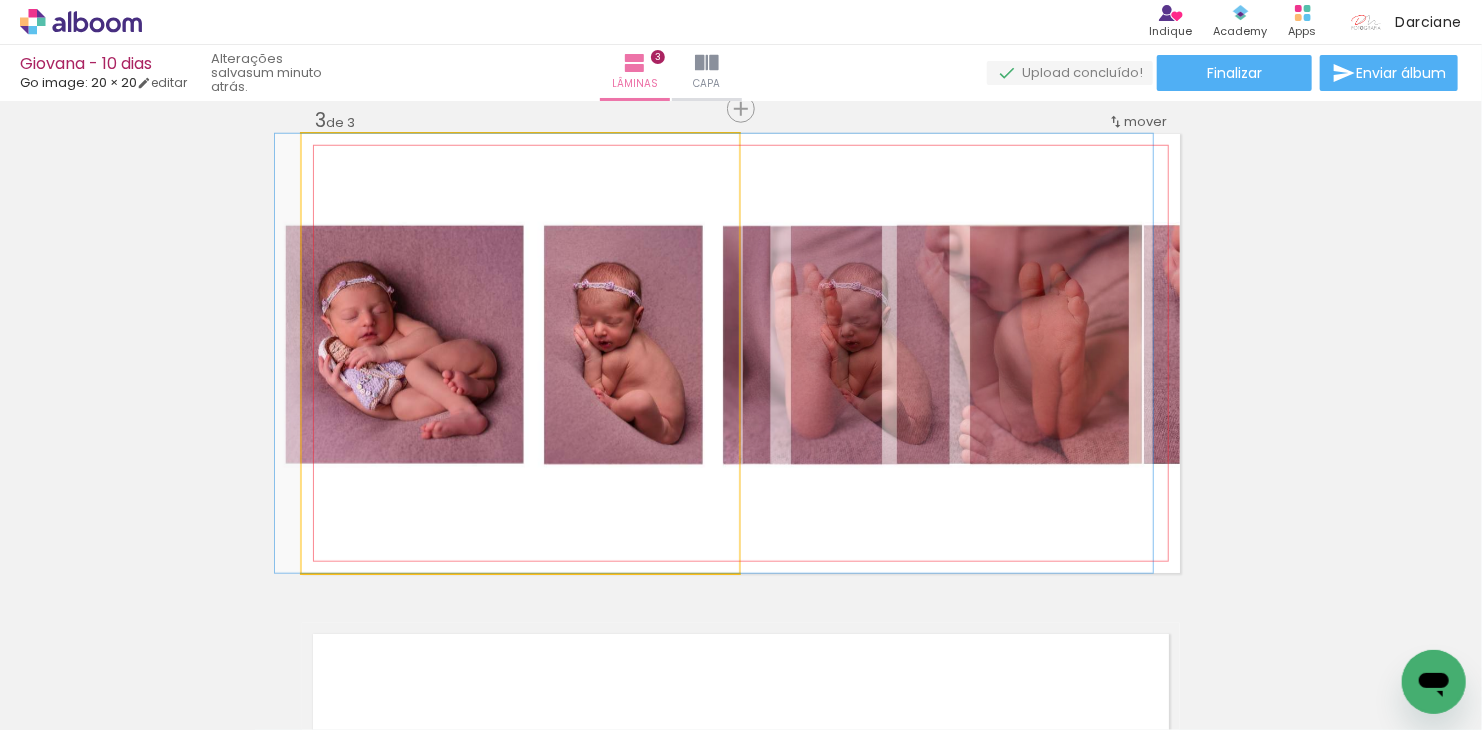 drag, startPoint x: 516, startPoint y: 395, endPoint x: 711, endPoint y: 420, distance: 196.59604 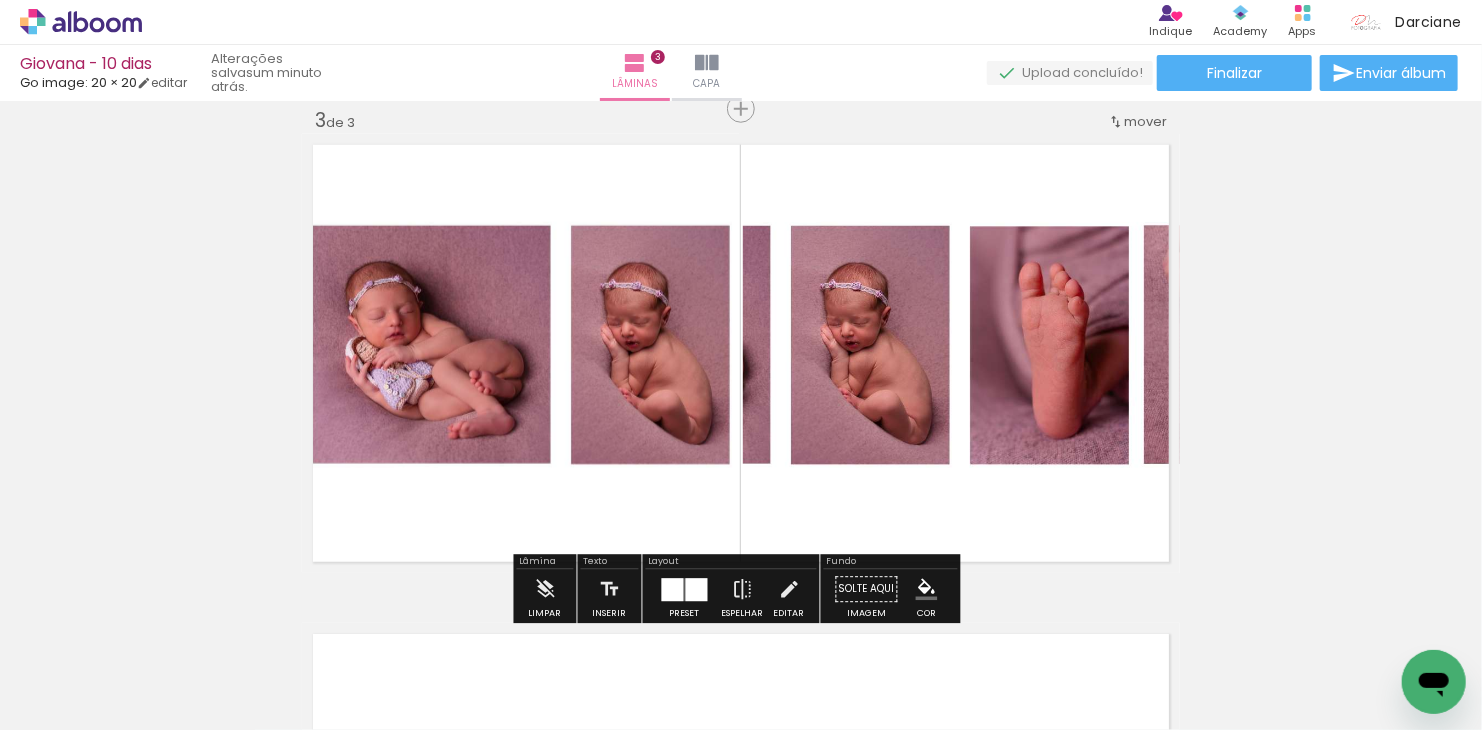 click 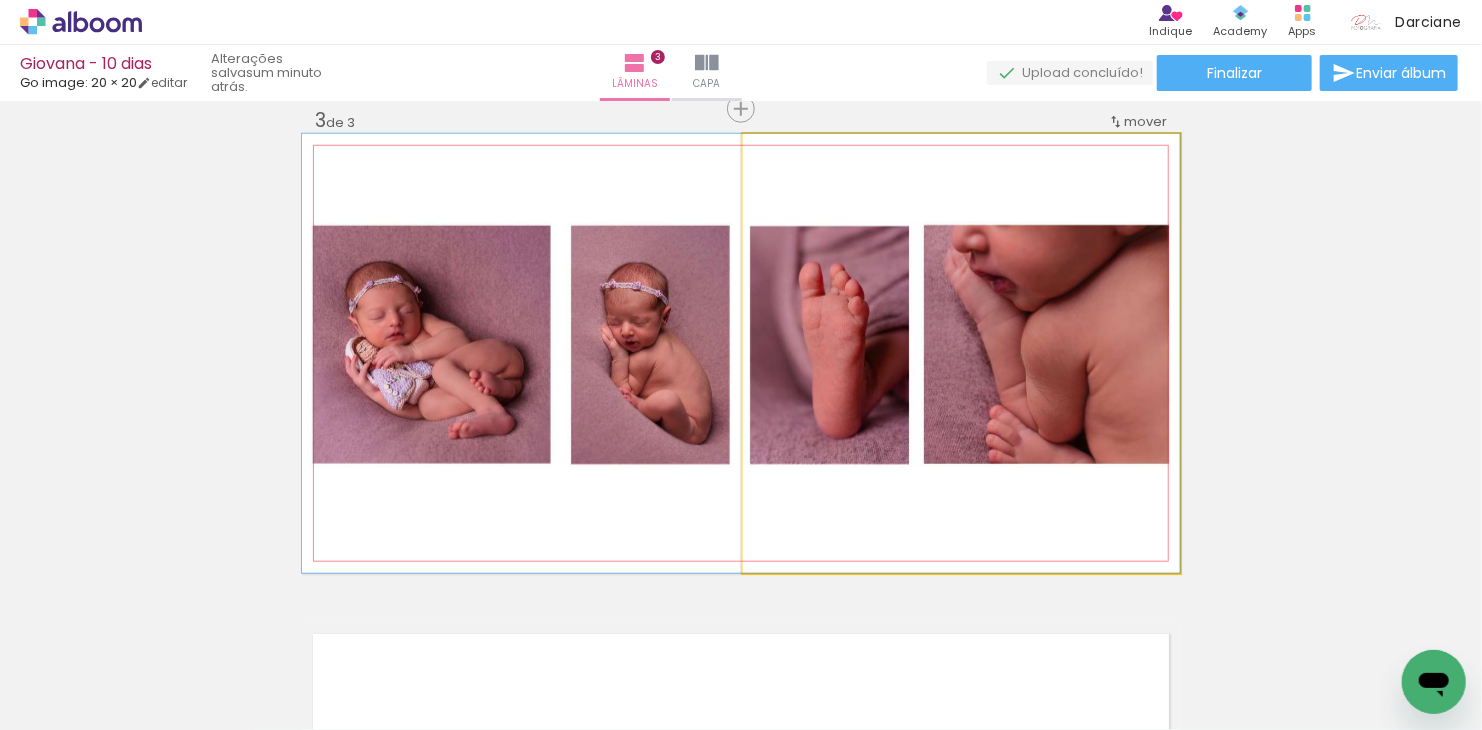 drag, startPoint x: 1066, startPoint y: 407, endPoint x: 831, endPoint y: 416, distance: 235.17227 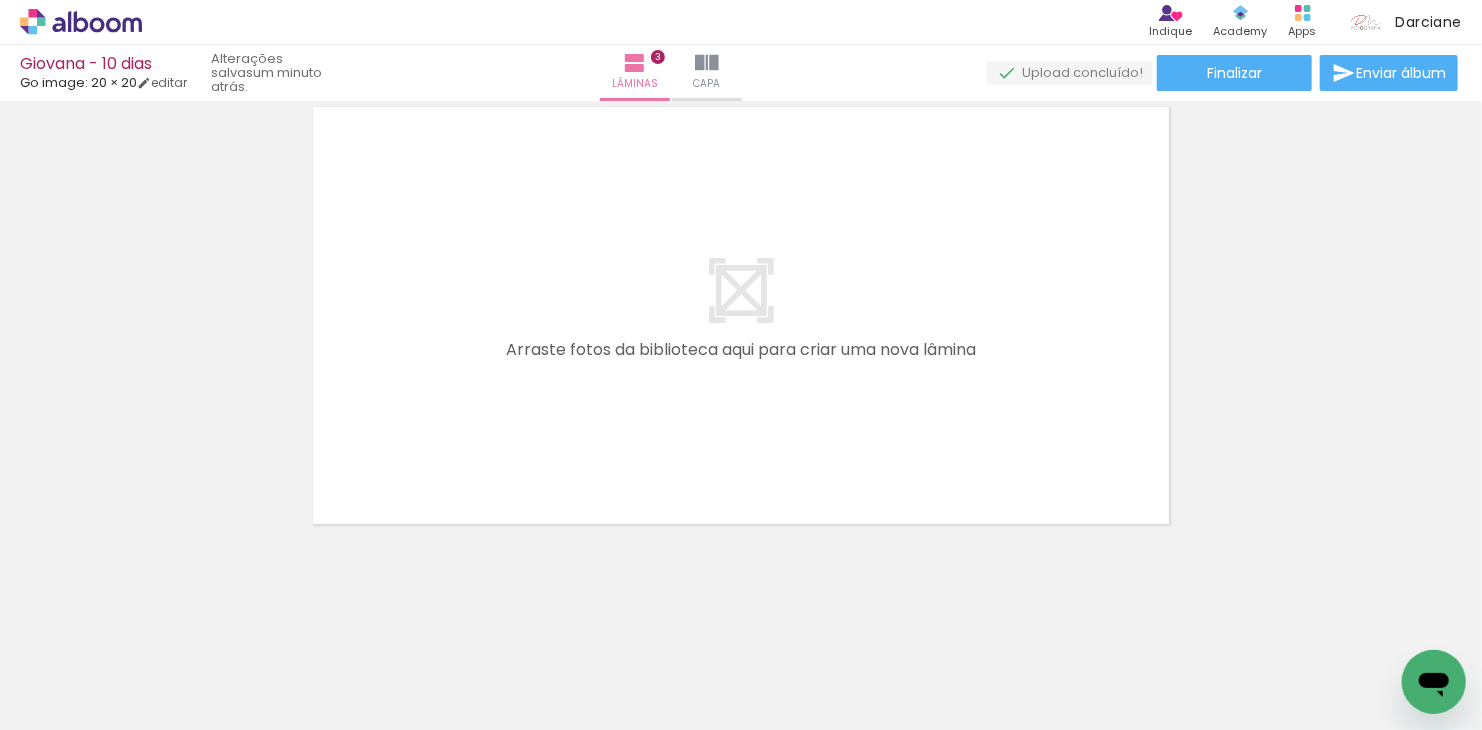 scroll, scrollTop: 1544, scrollLeft: 0, axis: vertical 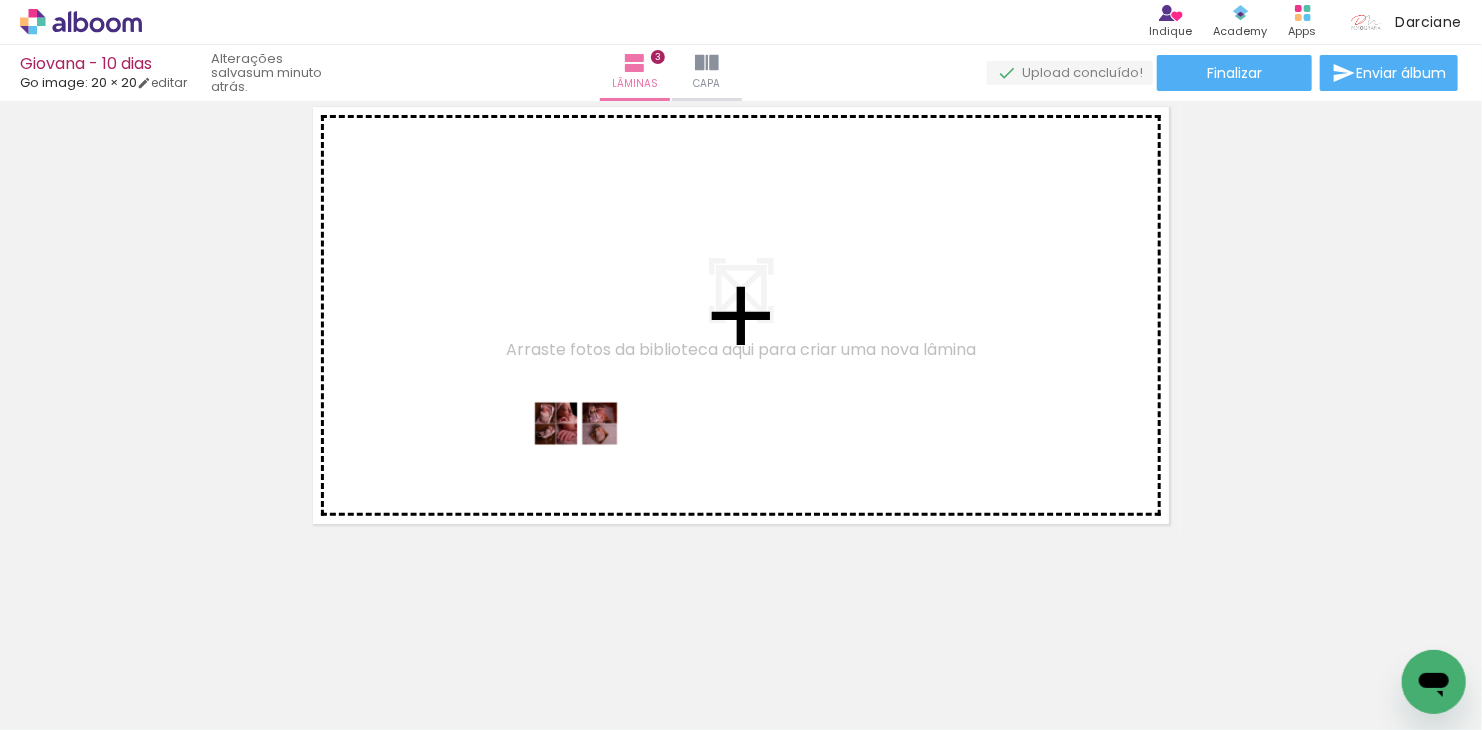 drag, startPoint x: 551, startPoint y: 670, endPoint x: 593, endPoint y: 461, distance: 213.17833 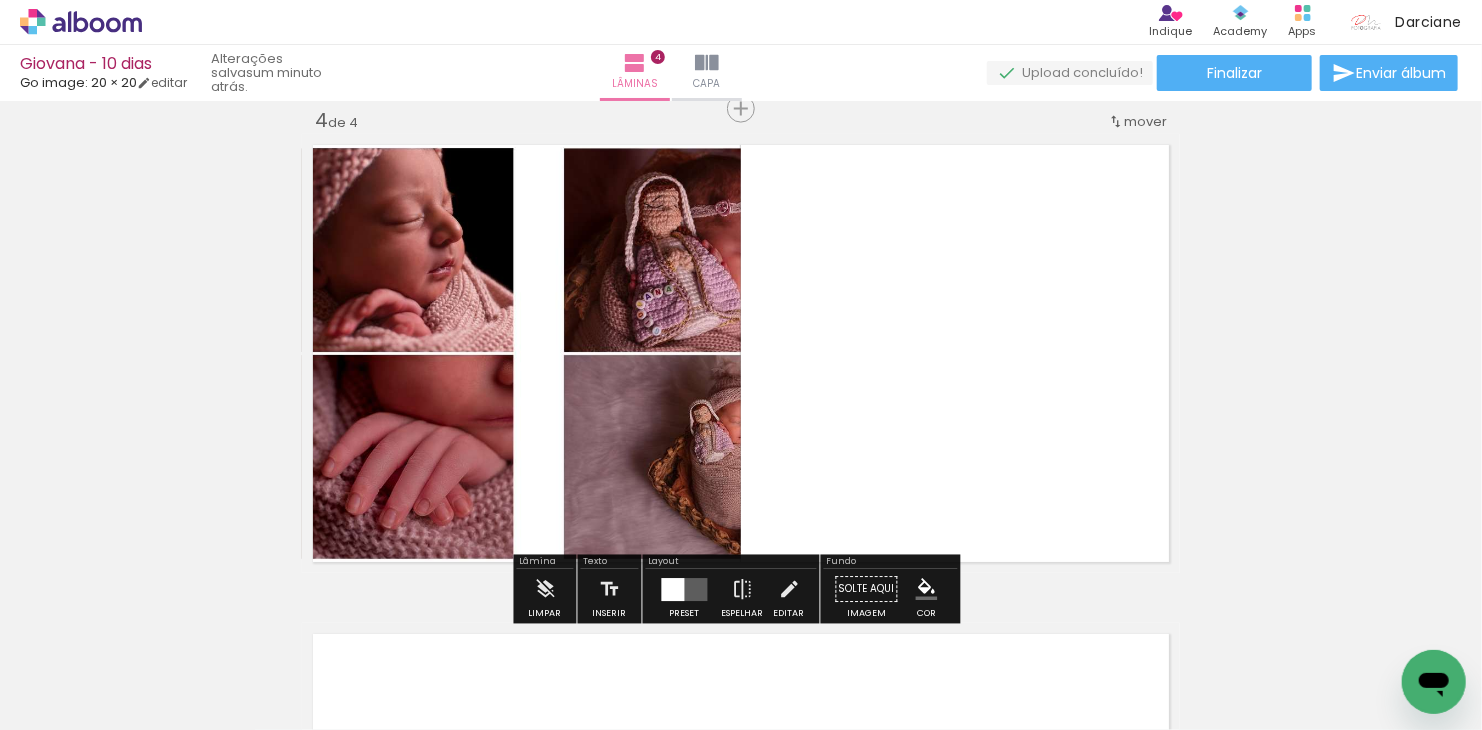 scroll, scrollTop: 1492, scrollLeft: 0, axis: vertical 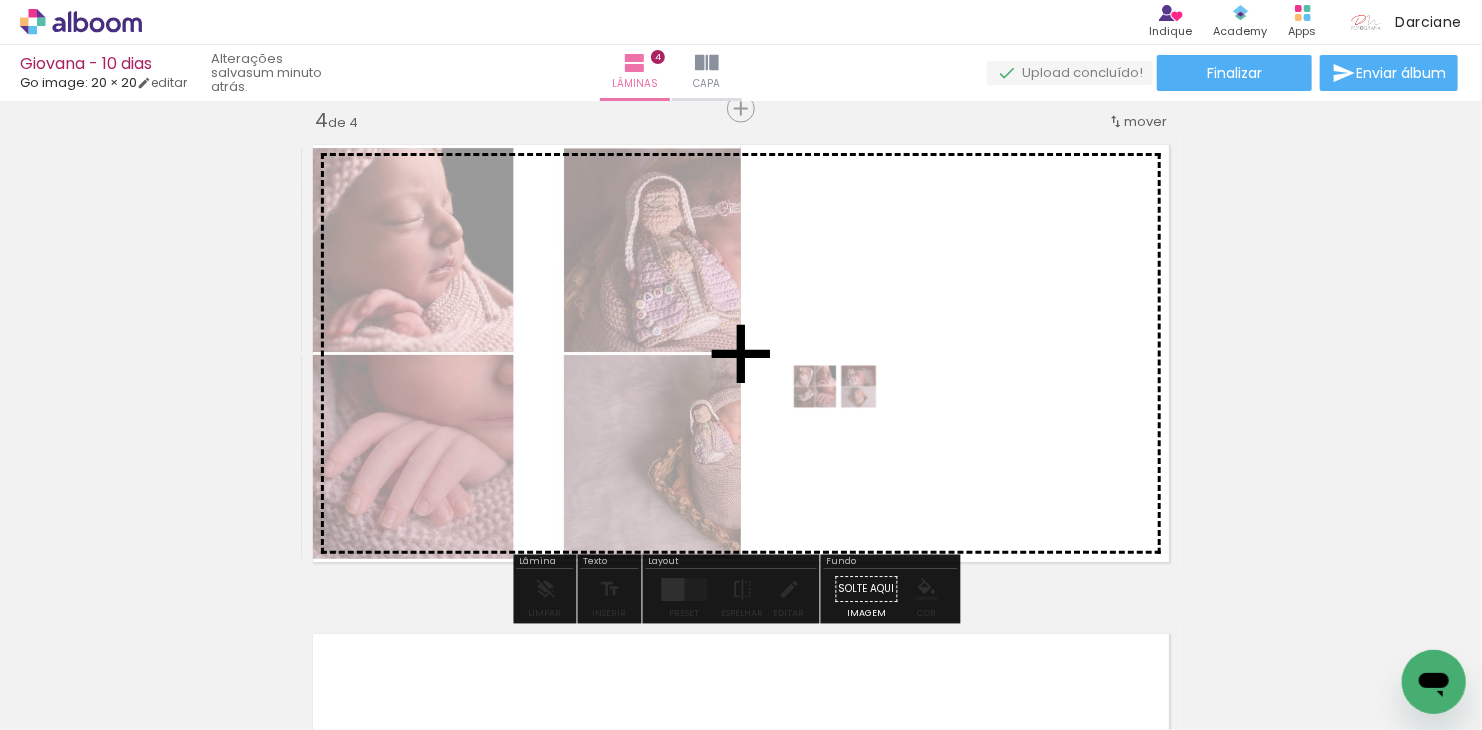 drag, startPoint x: 552, startPoint y: 677, endPoint x: 852, endPoint y: 424, distance: 392.43982 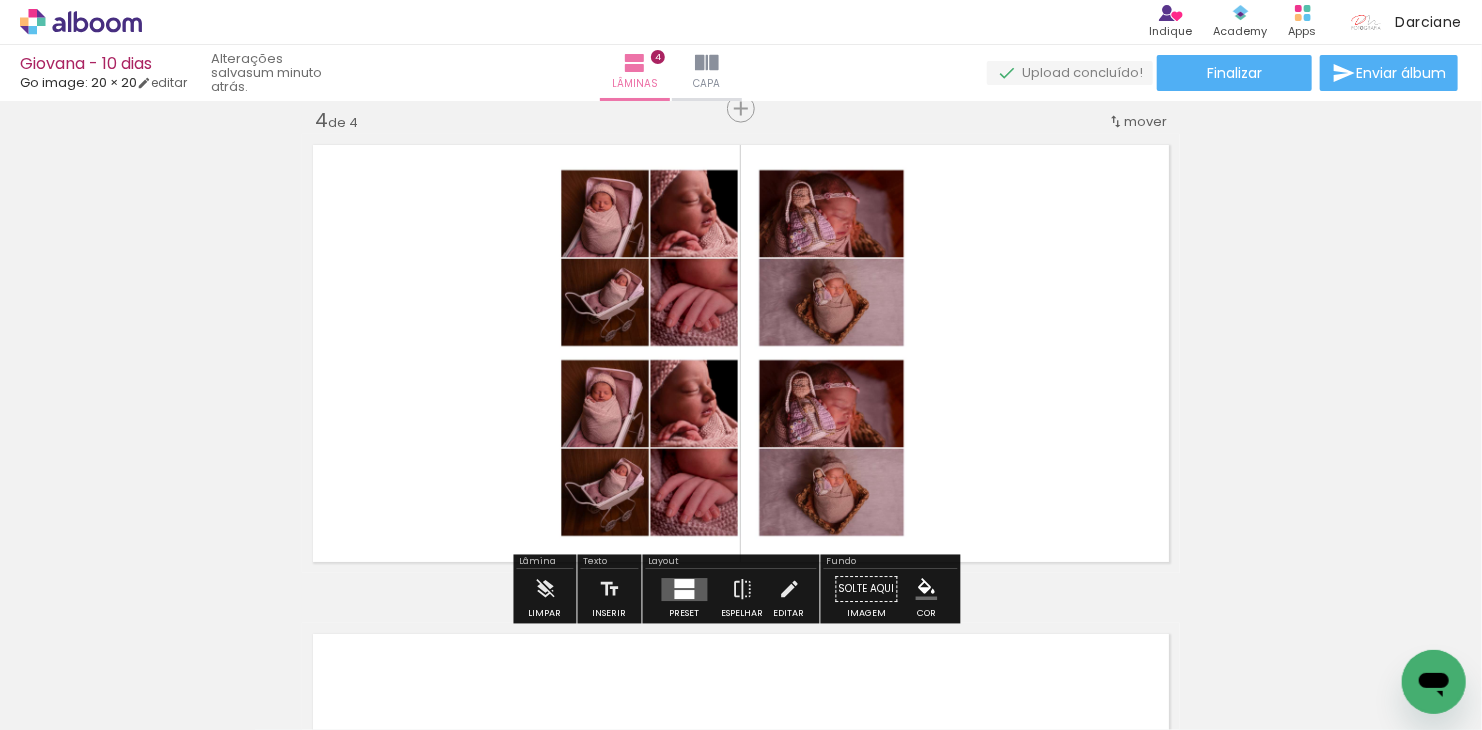 click at bounding box center (685, 589) 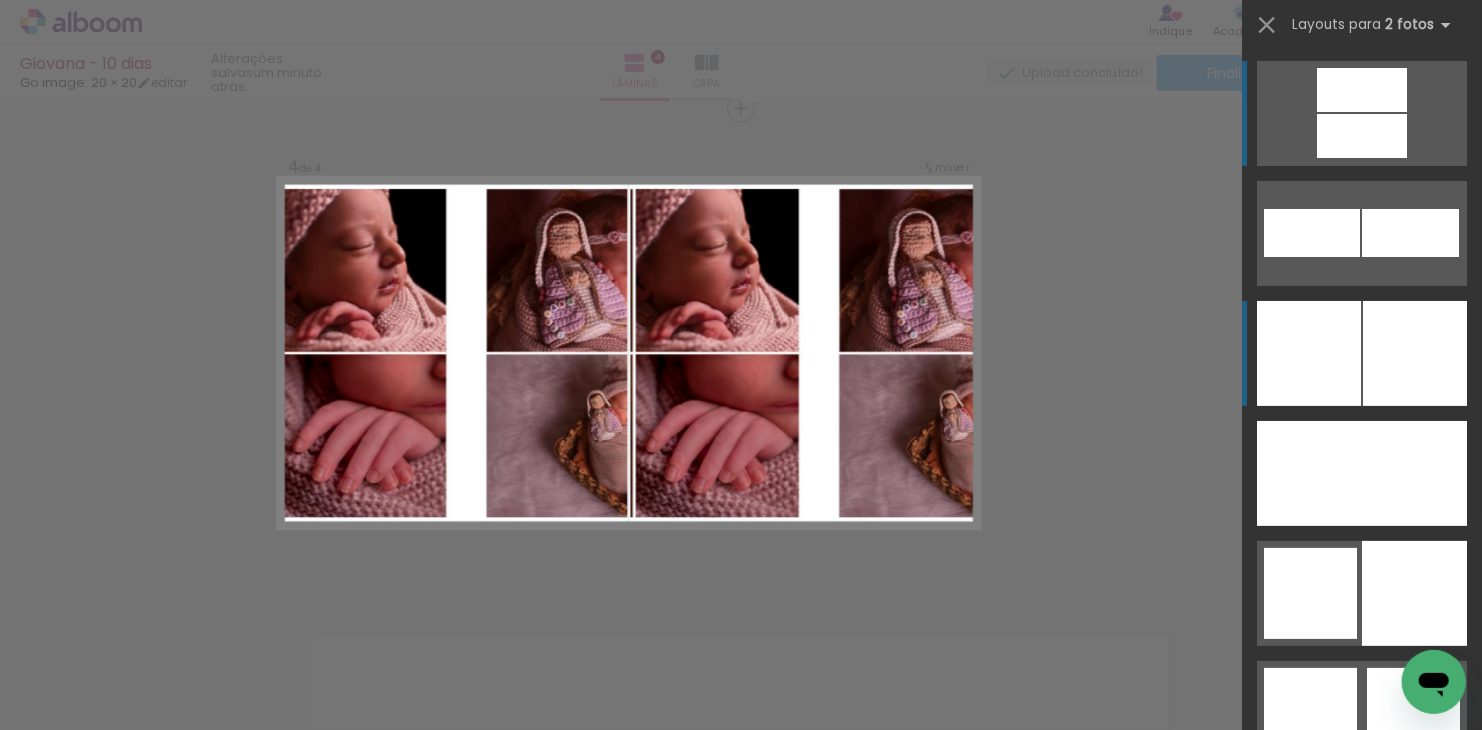 click at bounding box center [1415, 353] 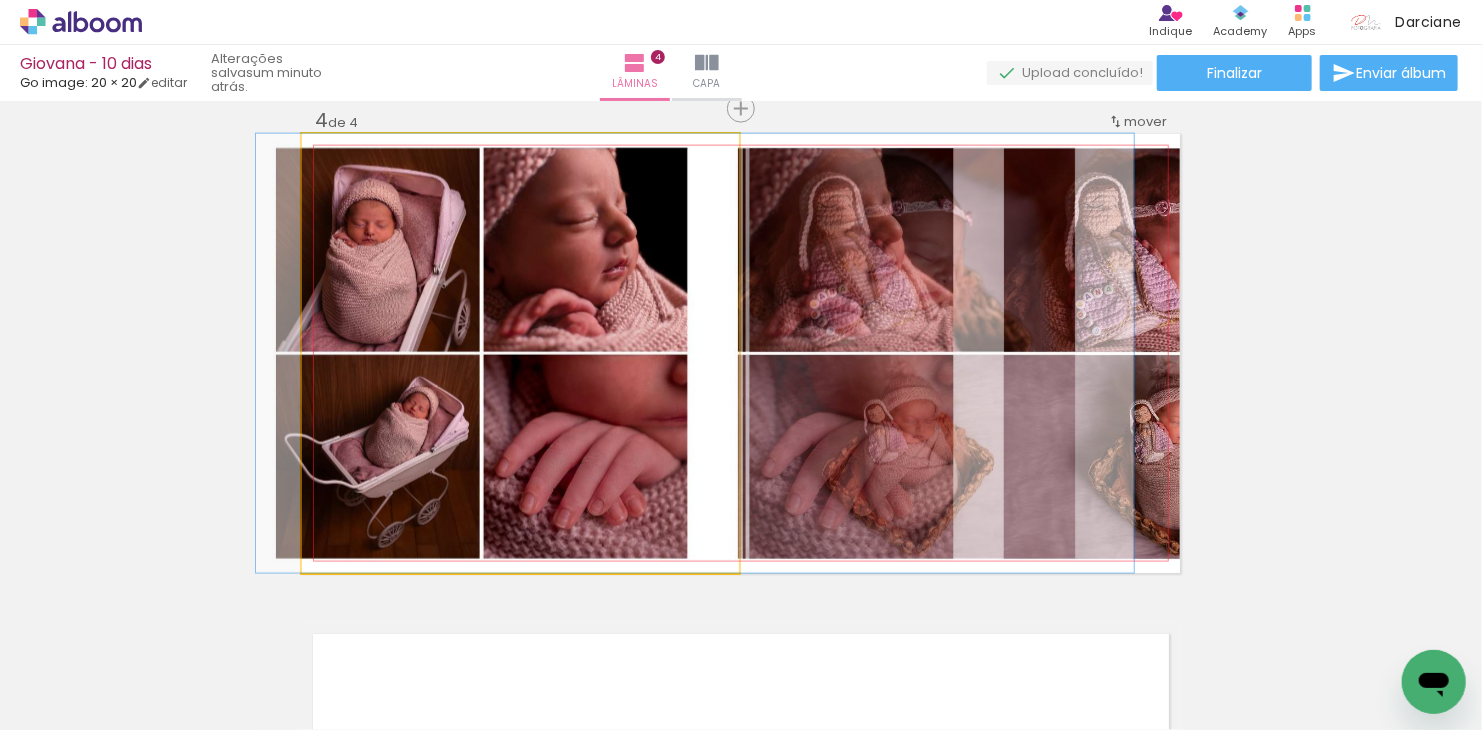 drag, startPoint x: 546, startPoint y: 407, endPoint x: 721, endPoint y: 411, distance: 175.04572 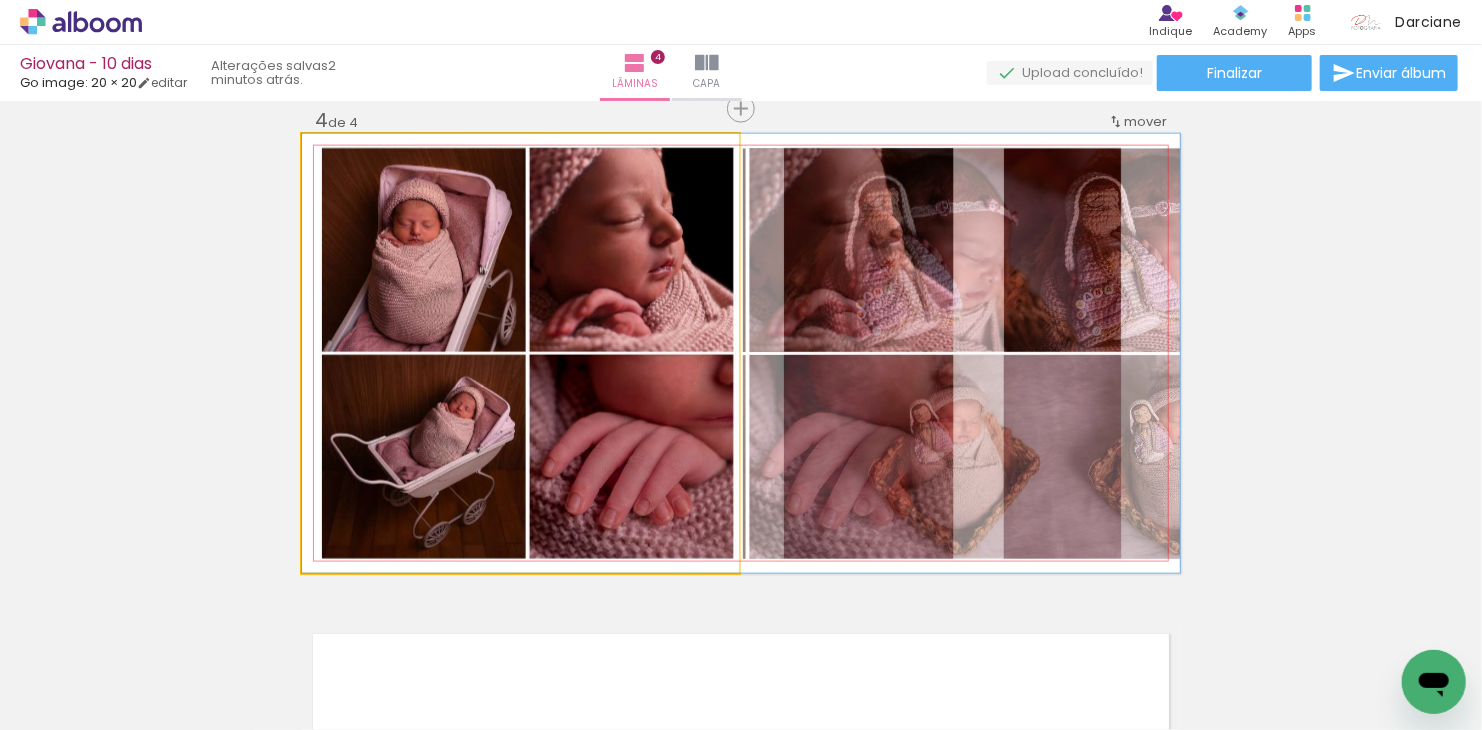 drag, startPoint x: 586, startPoint y: 387, endPoint x: 646, endPoint y: 394, distance: 60.40695 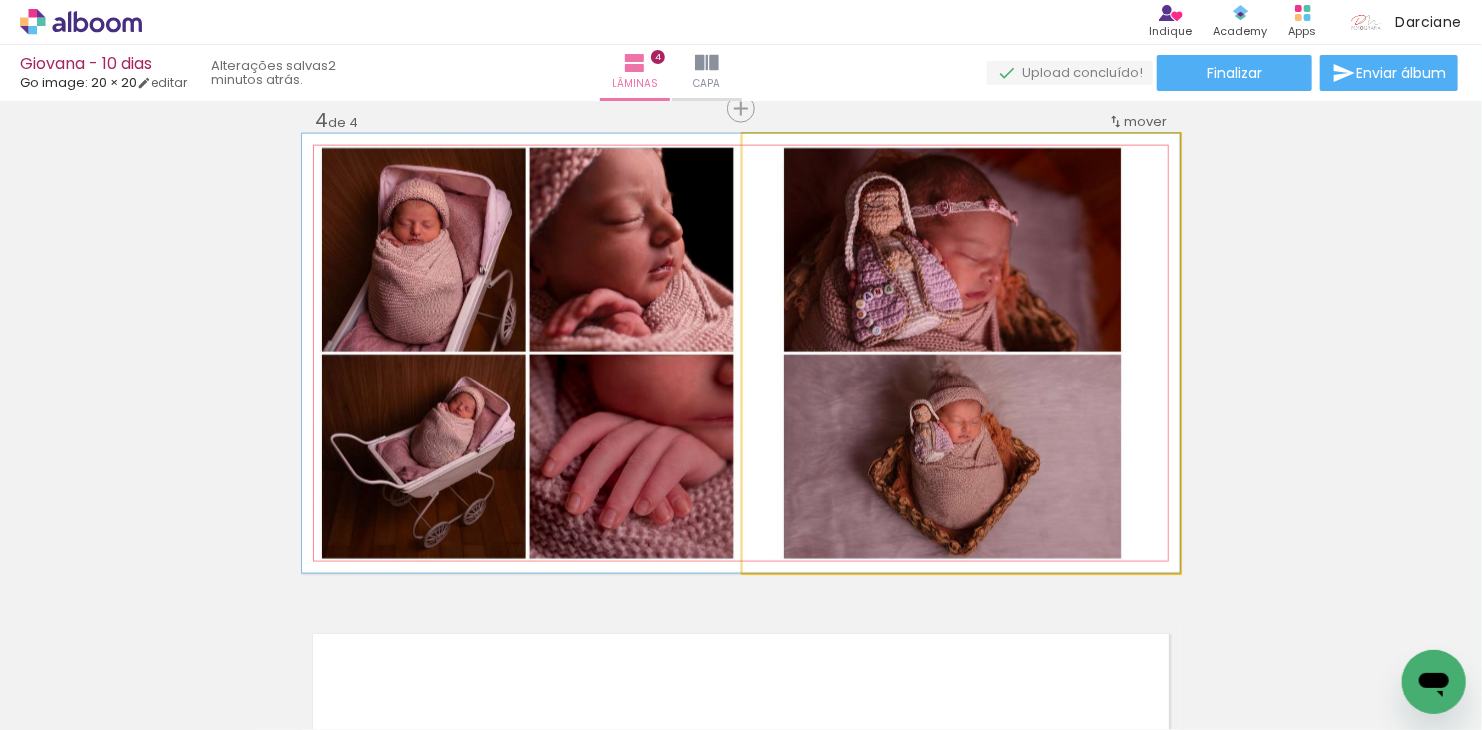 drag, startPoint x: 1060, startPoint y: 435, endPoint x: 831, endPoint y: 435, distance: 229 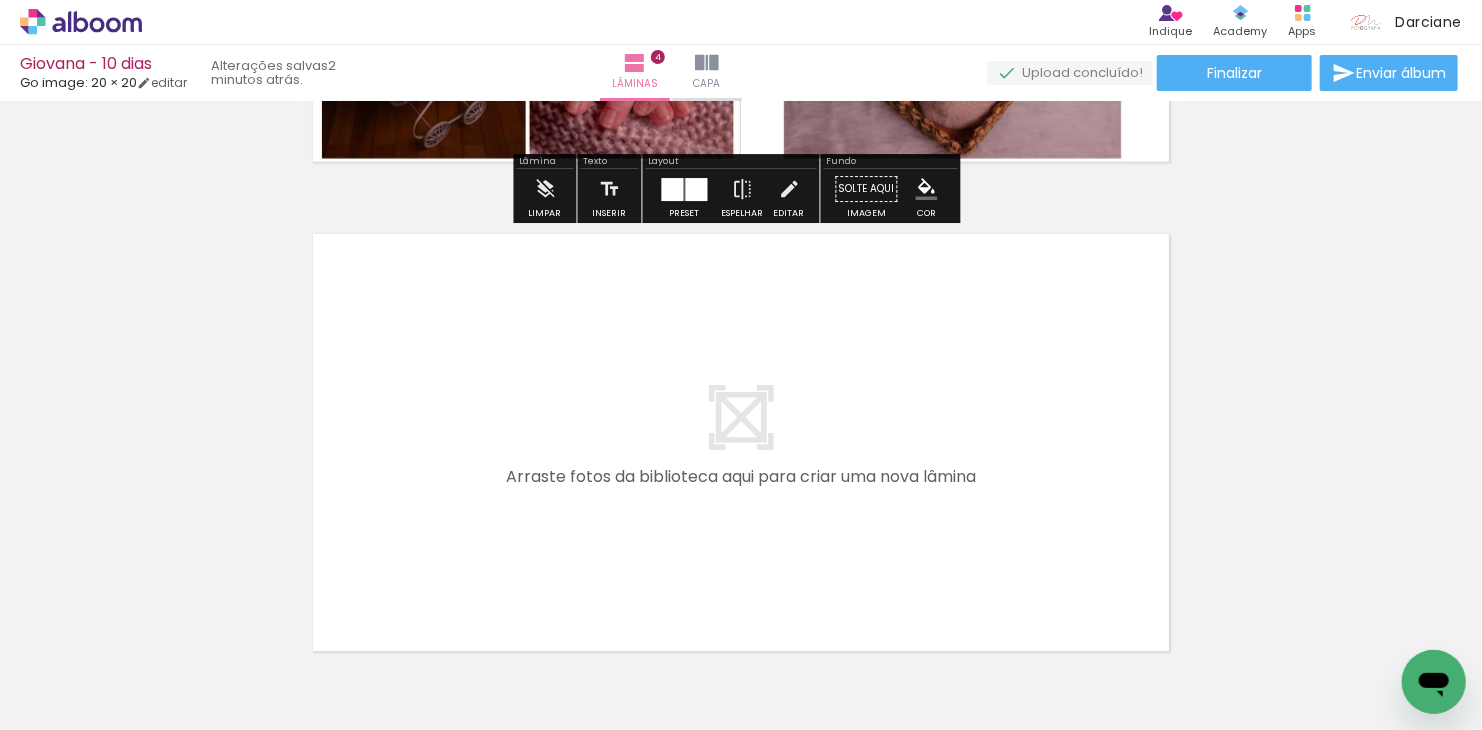 scroll, scrollTop: 1992, scrollLeft: 0, axis: vertical 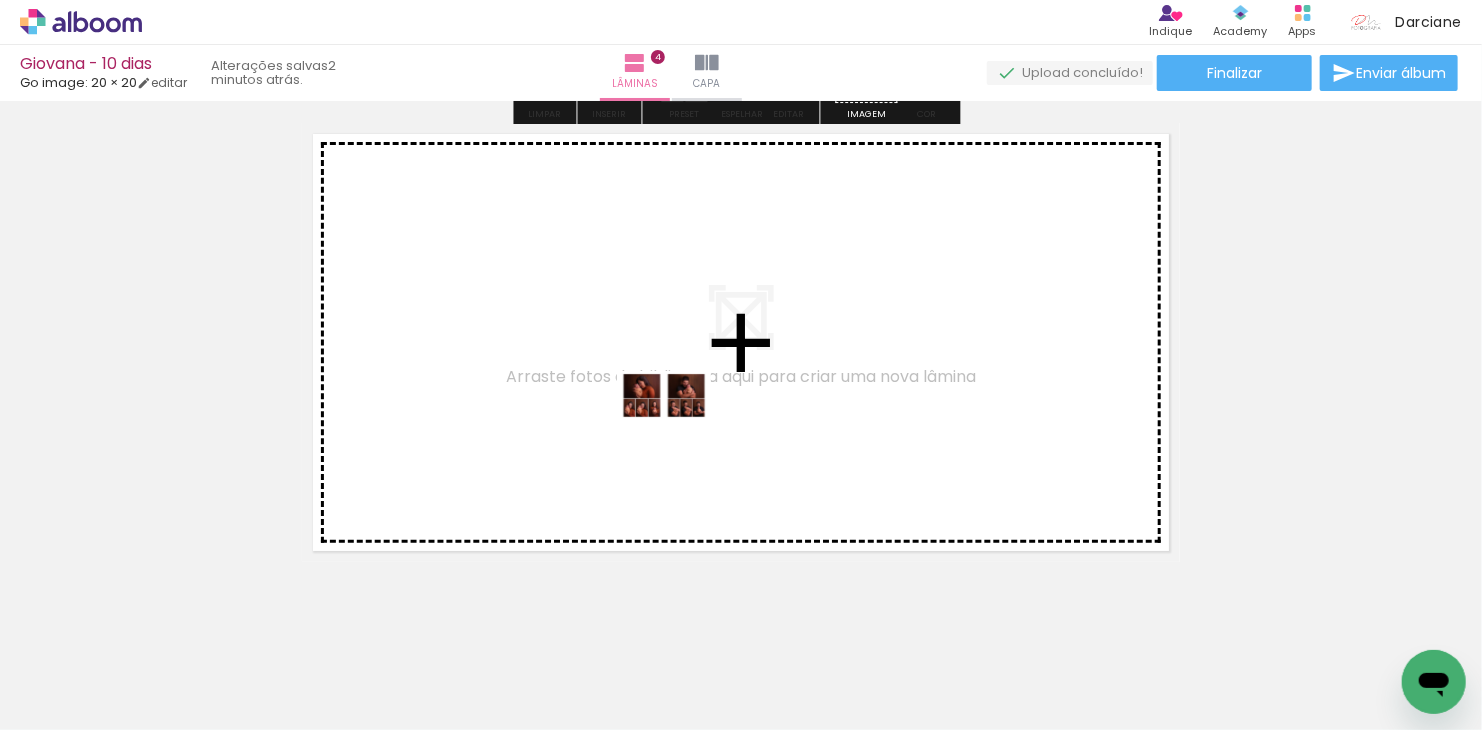 drag, startPoint x: 643, startPoint y: 662, endPoint x: 679, endPoint y: 433, distance: 231.81242 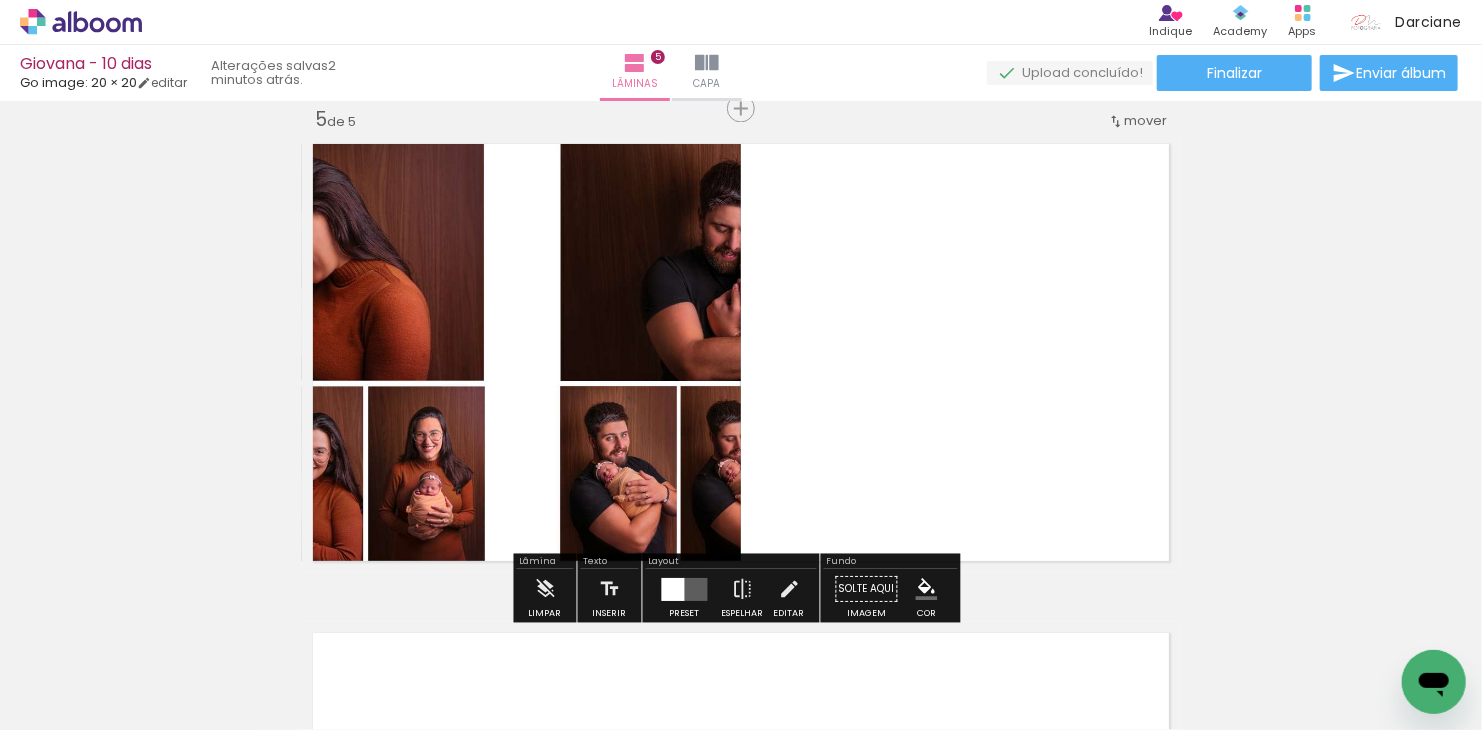 scroll, scrollTop: 1981, scrollLeft: 0, axis: vertical 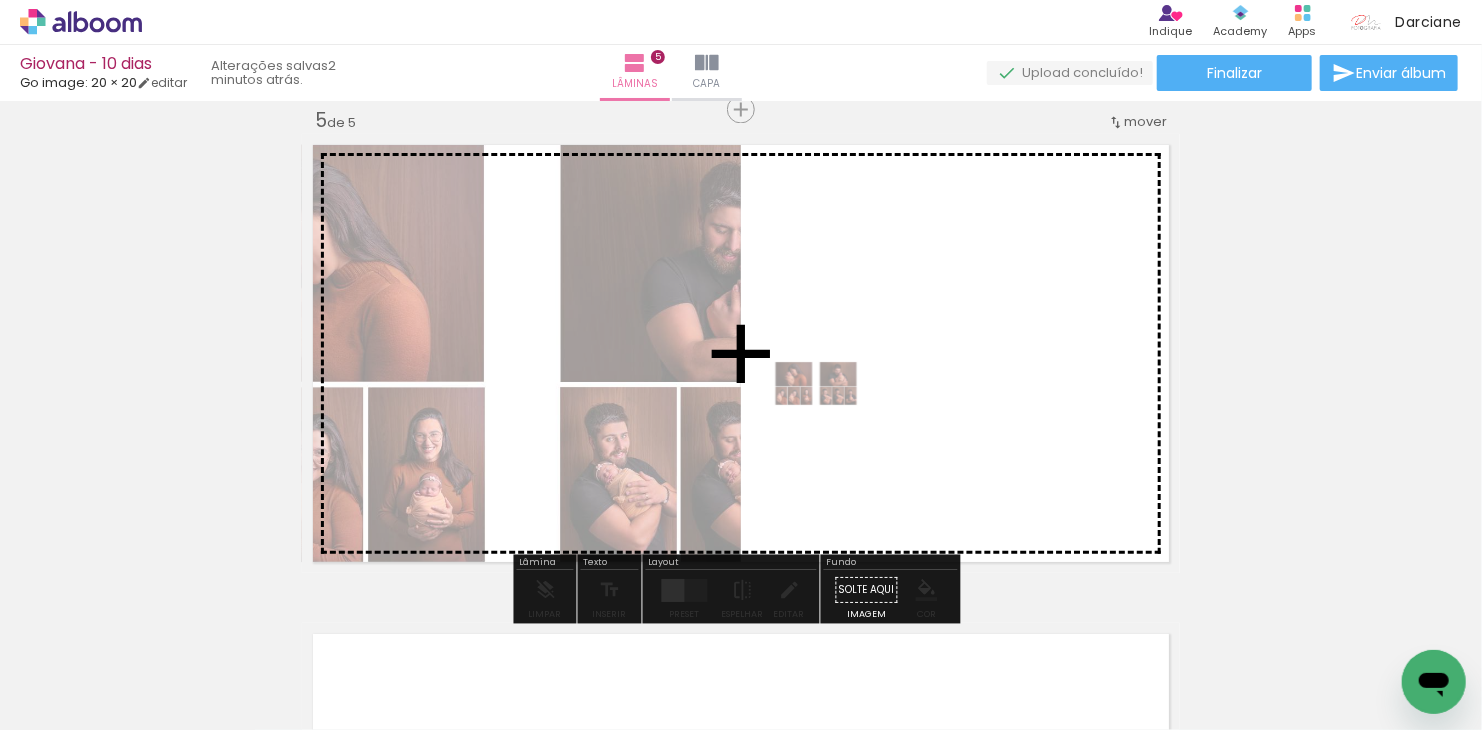 drag, startPoint x: 663, startPoint y: 661, endPoint x: 831, endPoint y: 421, distance: 292.95734 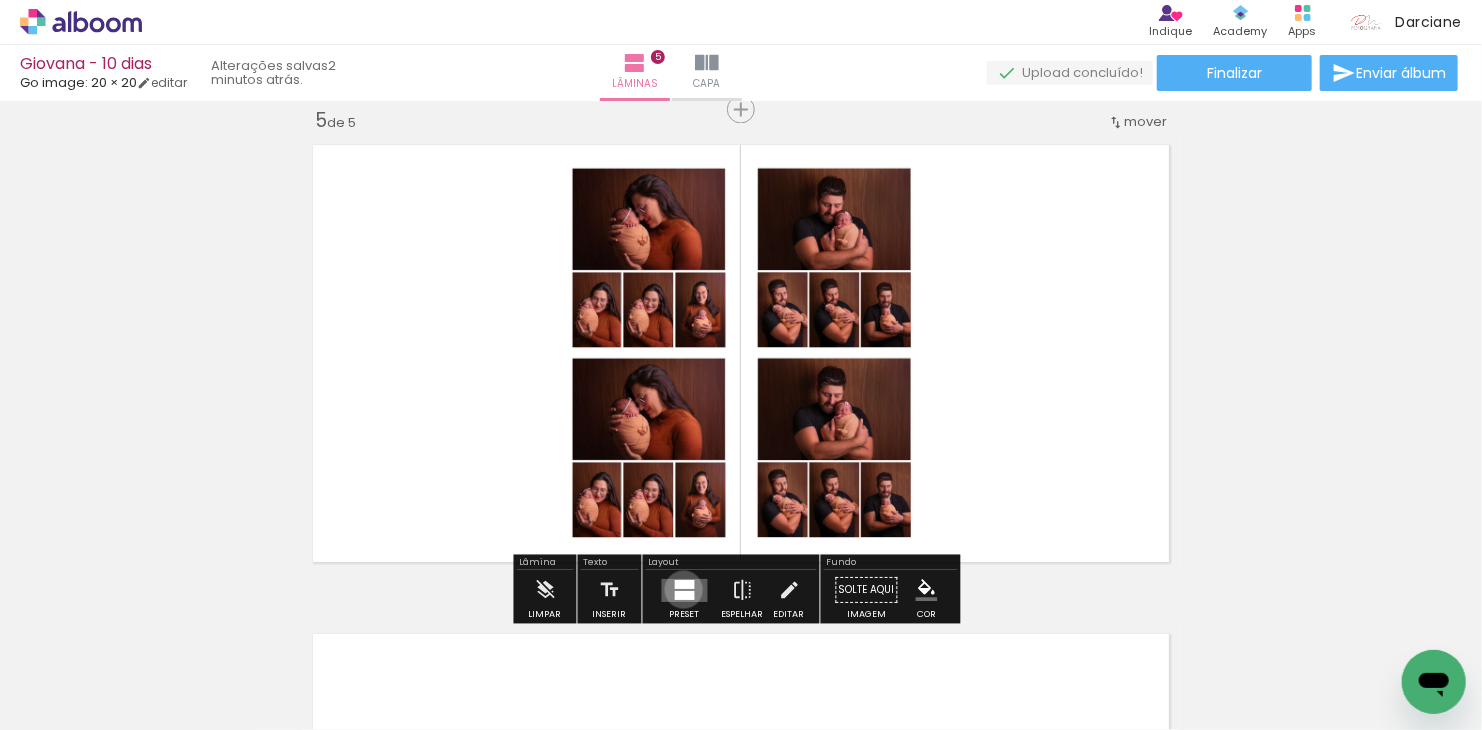 click at bounding box center [685, 594] 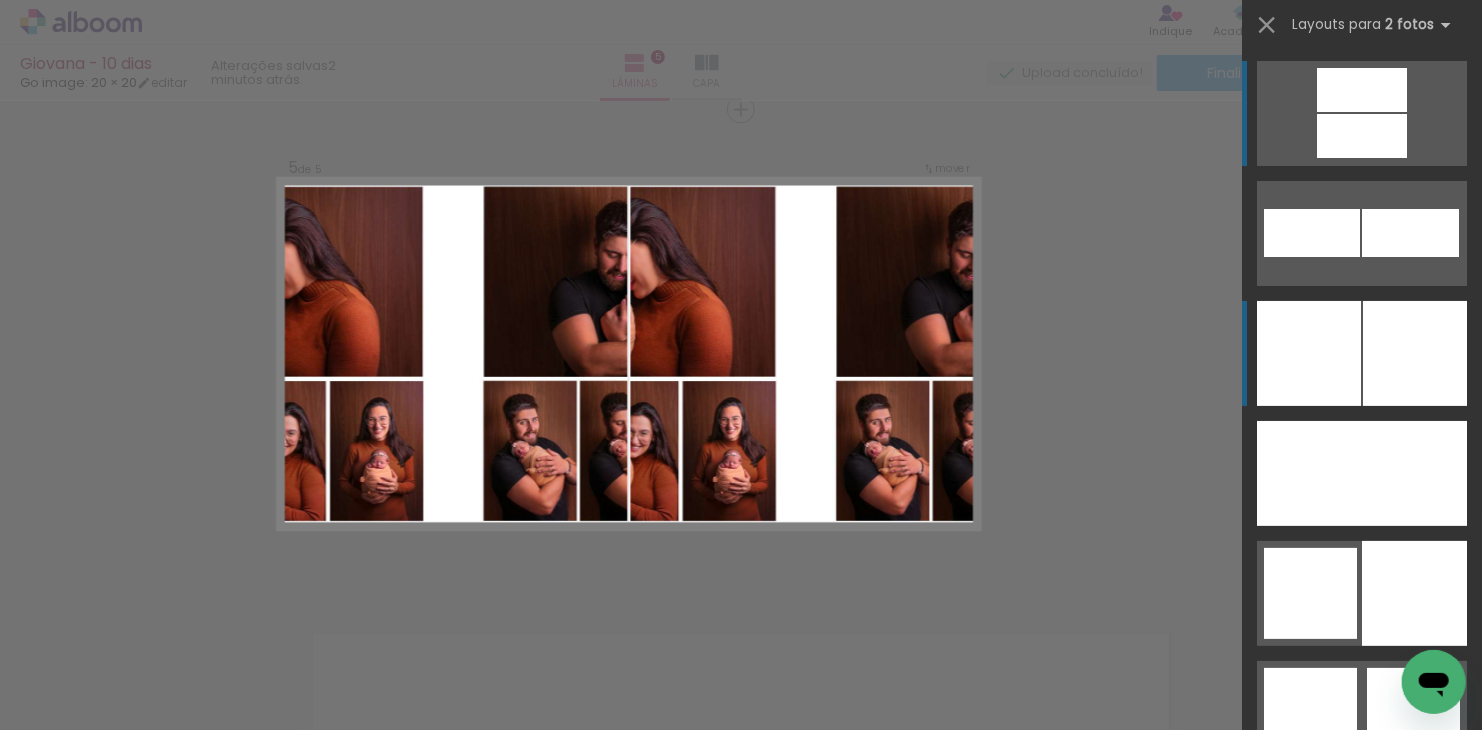 click at bounding box center [1415, 353] 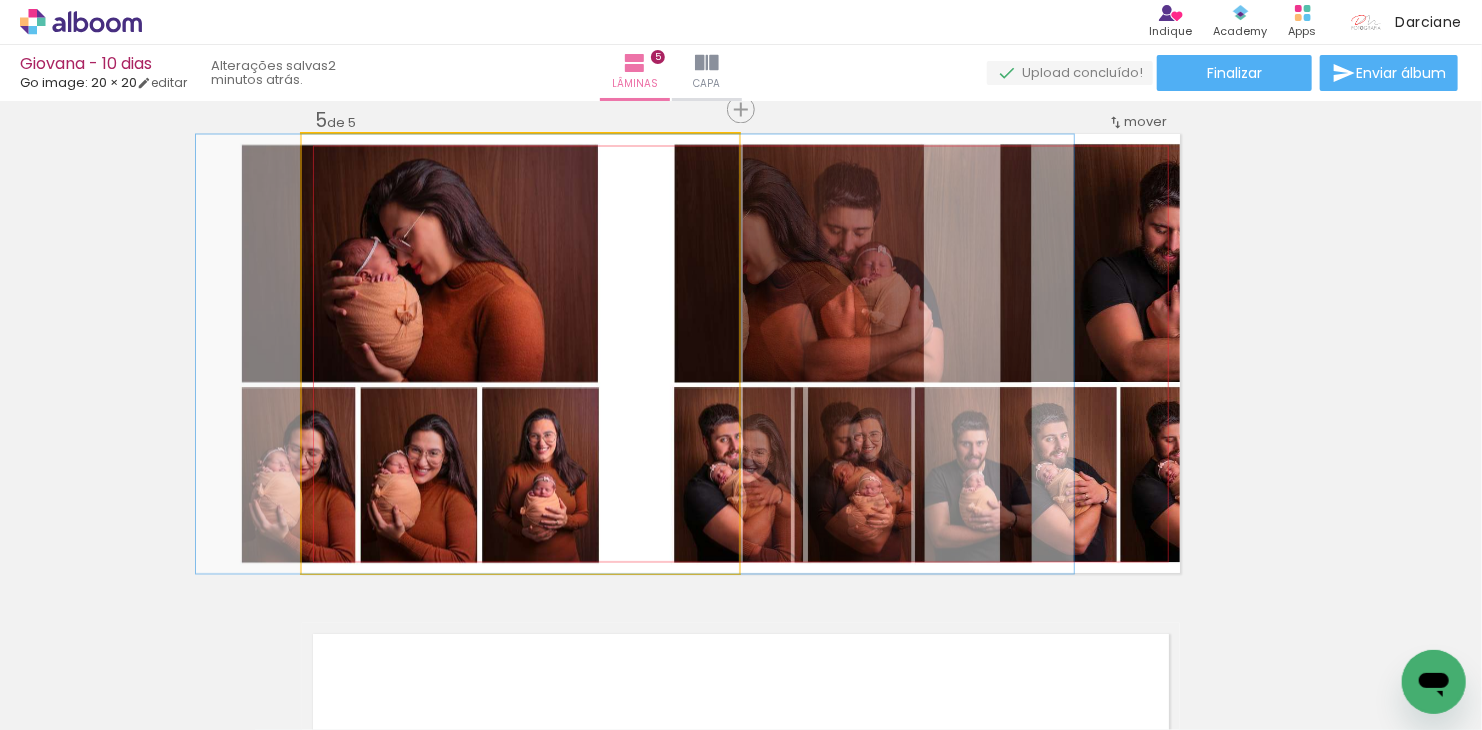 drag, startPoint x: 604, startPoint y: 394, endPoint x: 719, endPoint y: 393, distance: 115.00435 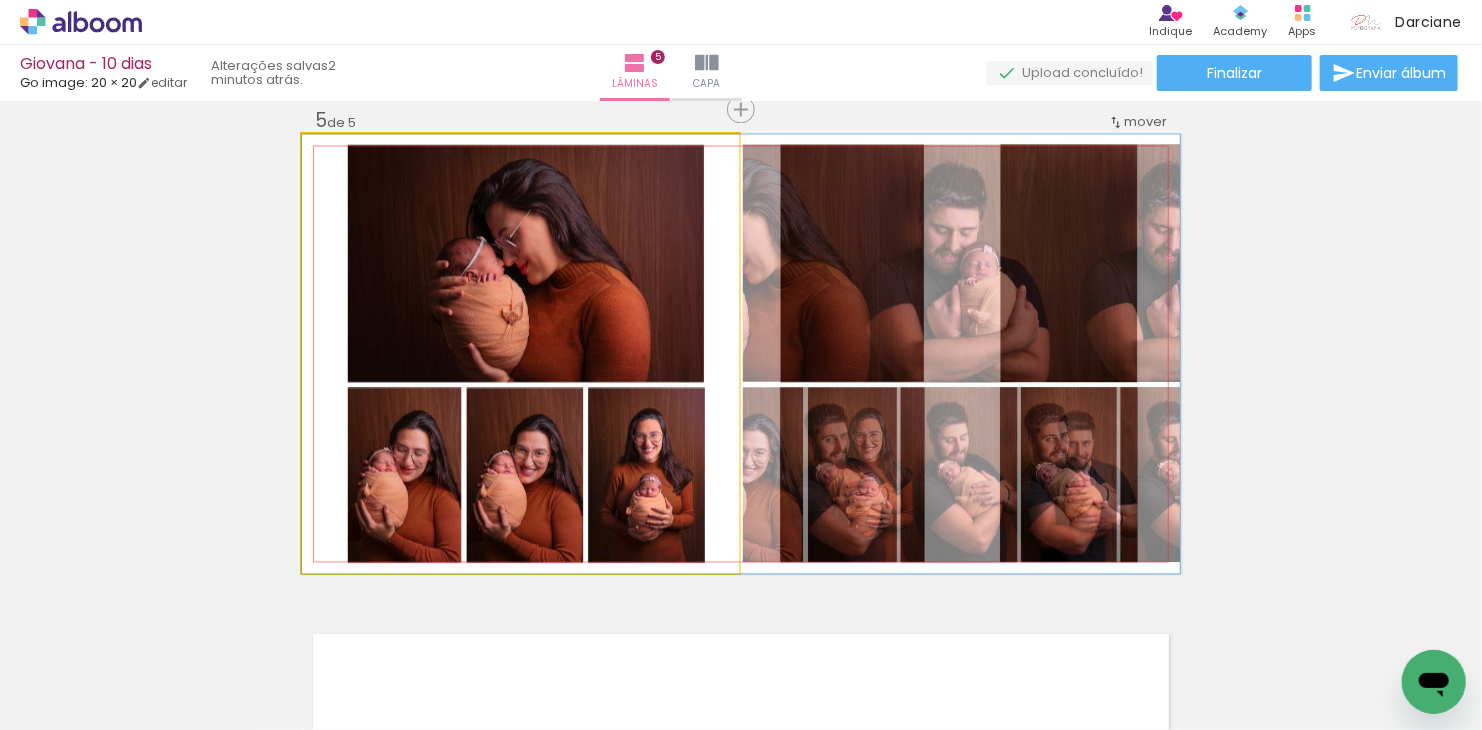 drag, startPoint x: 553, startPoint y: 375, endPoint x: 679, endPoint y: 387, distance: 126.57014 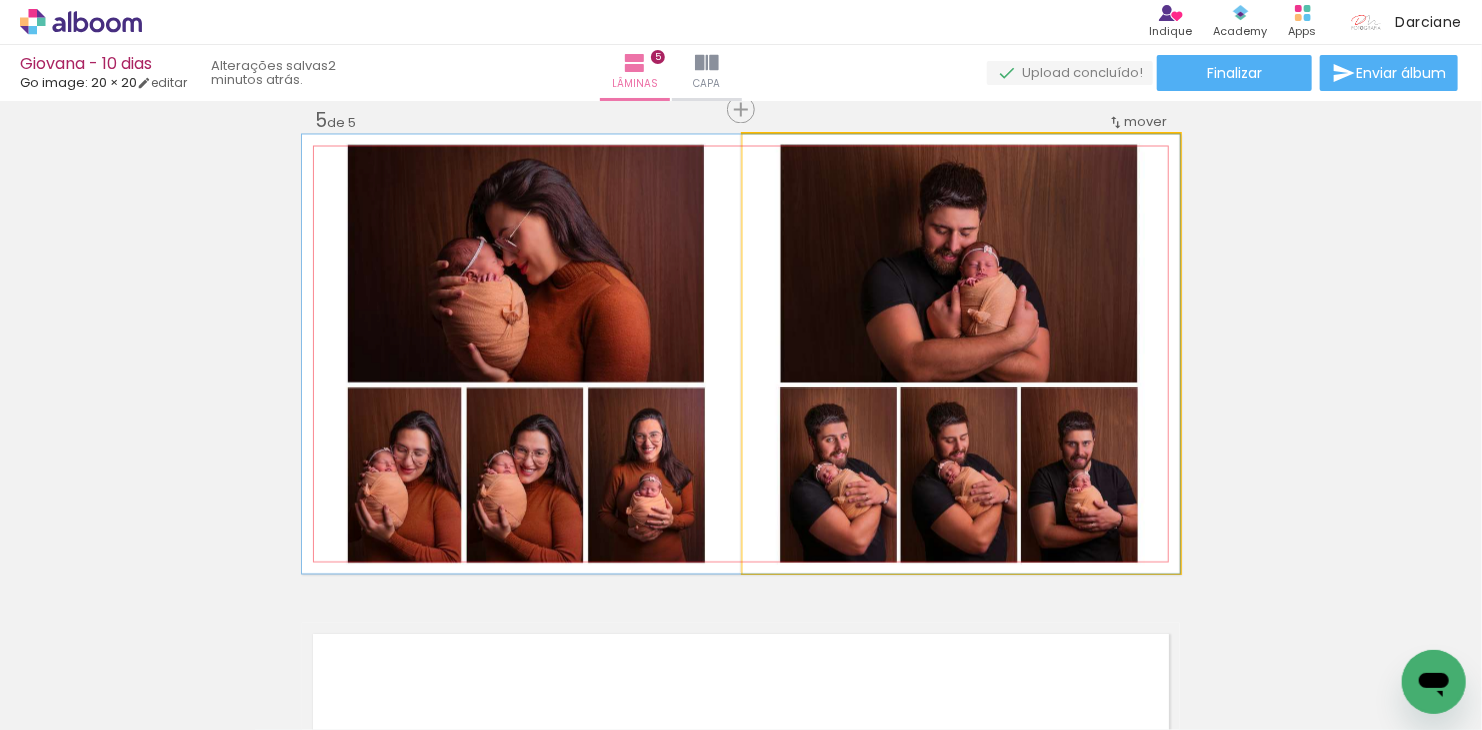 drag, startPoint x: 1049, startPoint y: 427, endPoint x: 817, endPoint y: 427, distance: 232 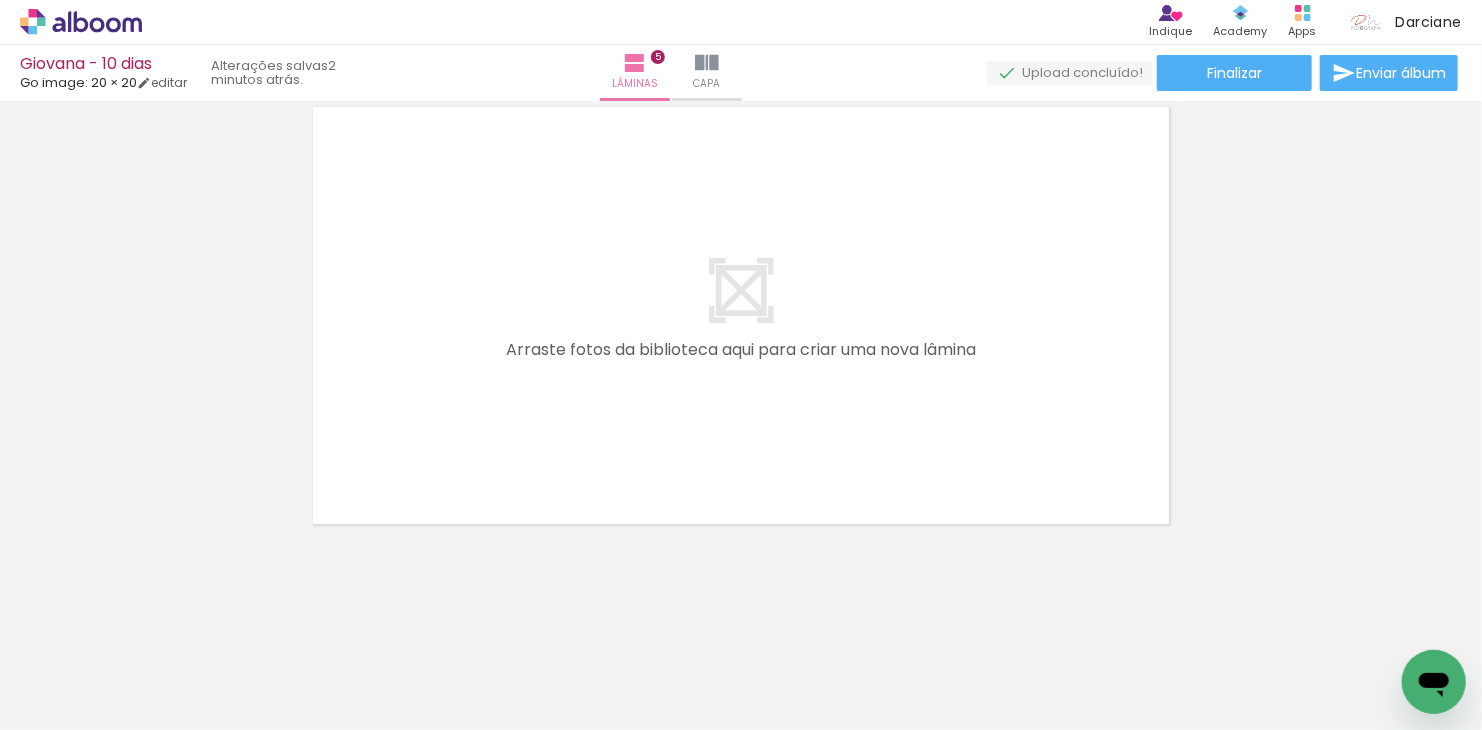 scroll, scrollTop: 2521, scrollLeft: 0, axis: vertical 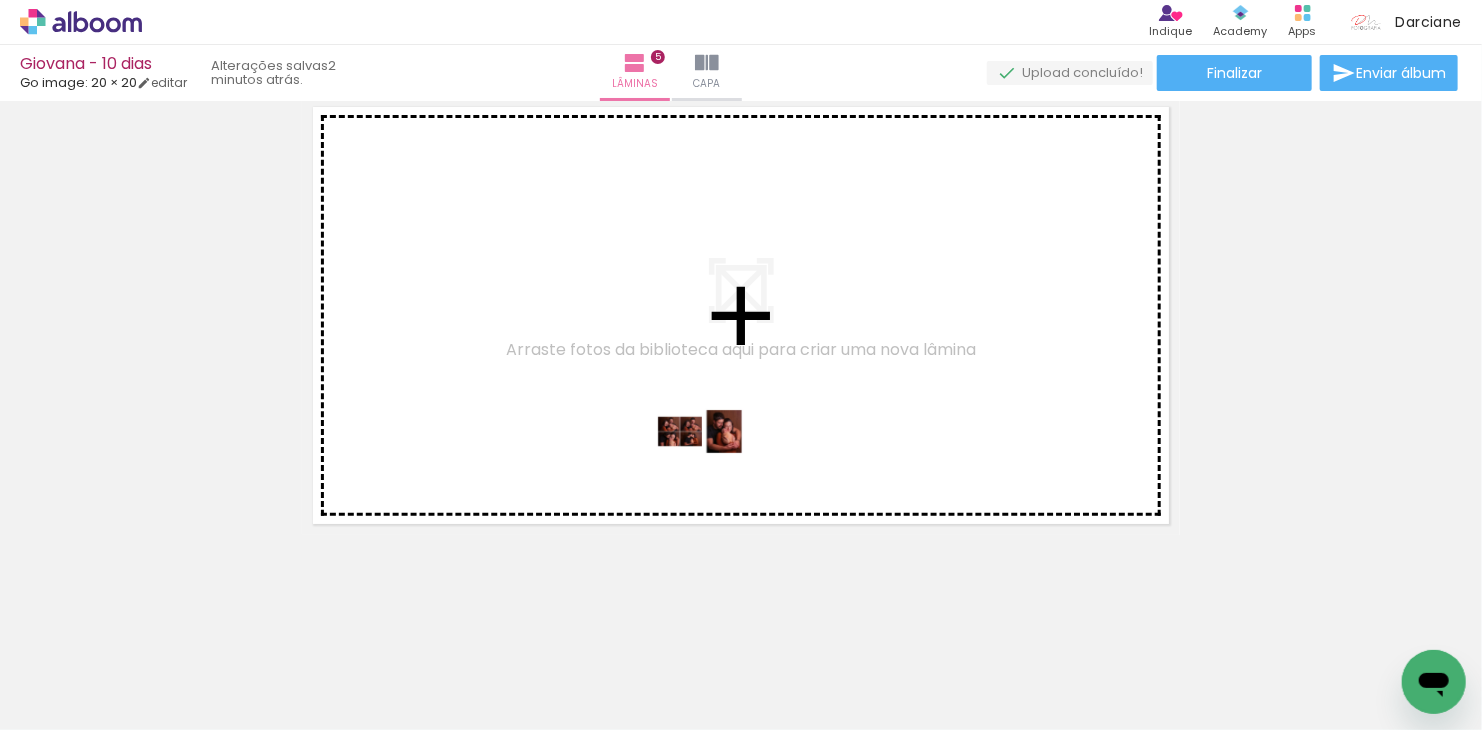 drag, startPoint x: 752, startPoint y: 678, endPoint x: 717, endPoint y: 453, distance: 227.70595 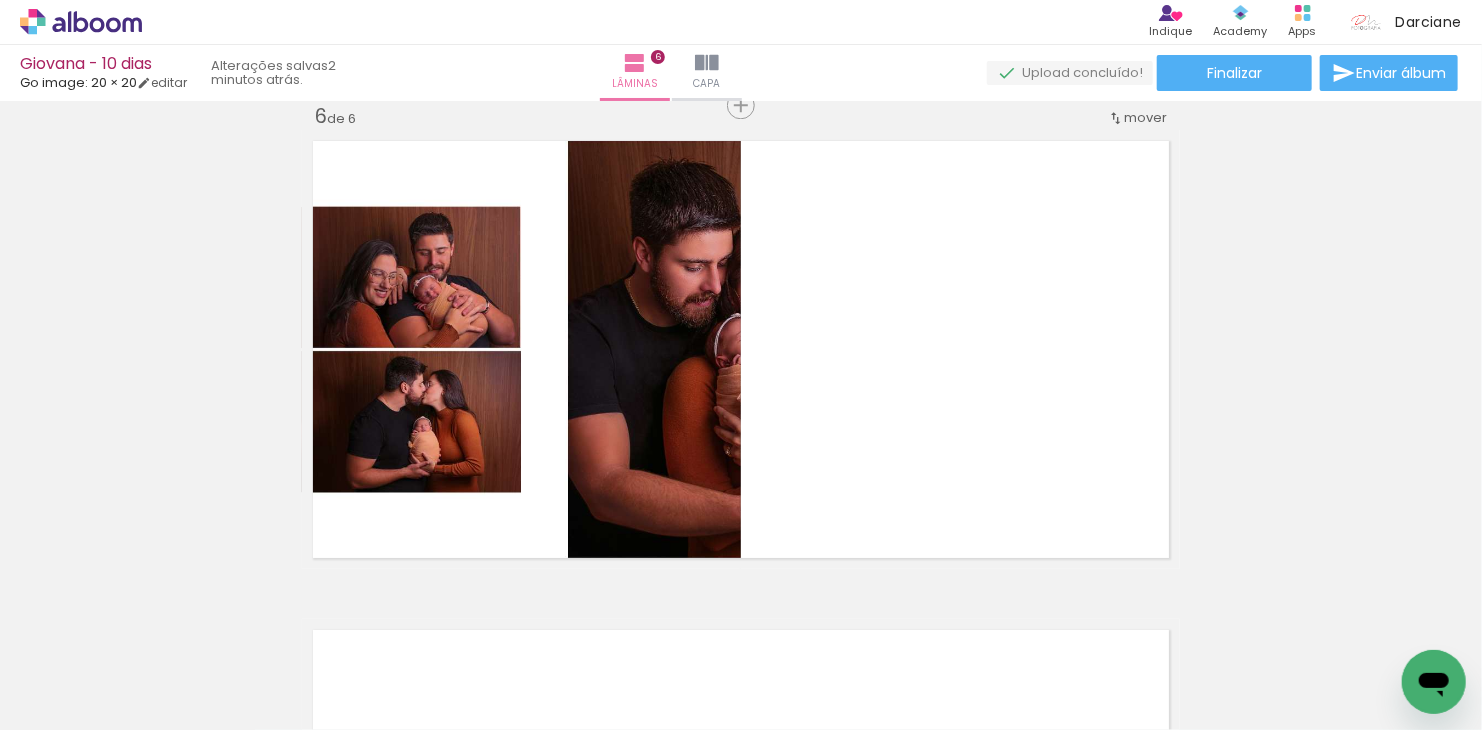 scroll, scrollTop: 2470, scrollLeft: 0, axis: vertical 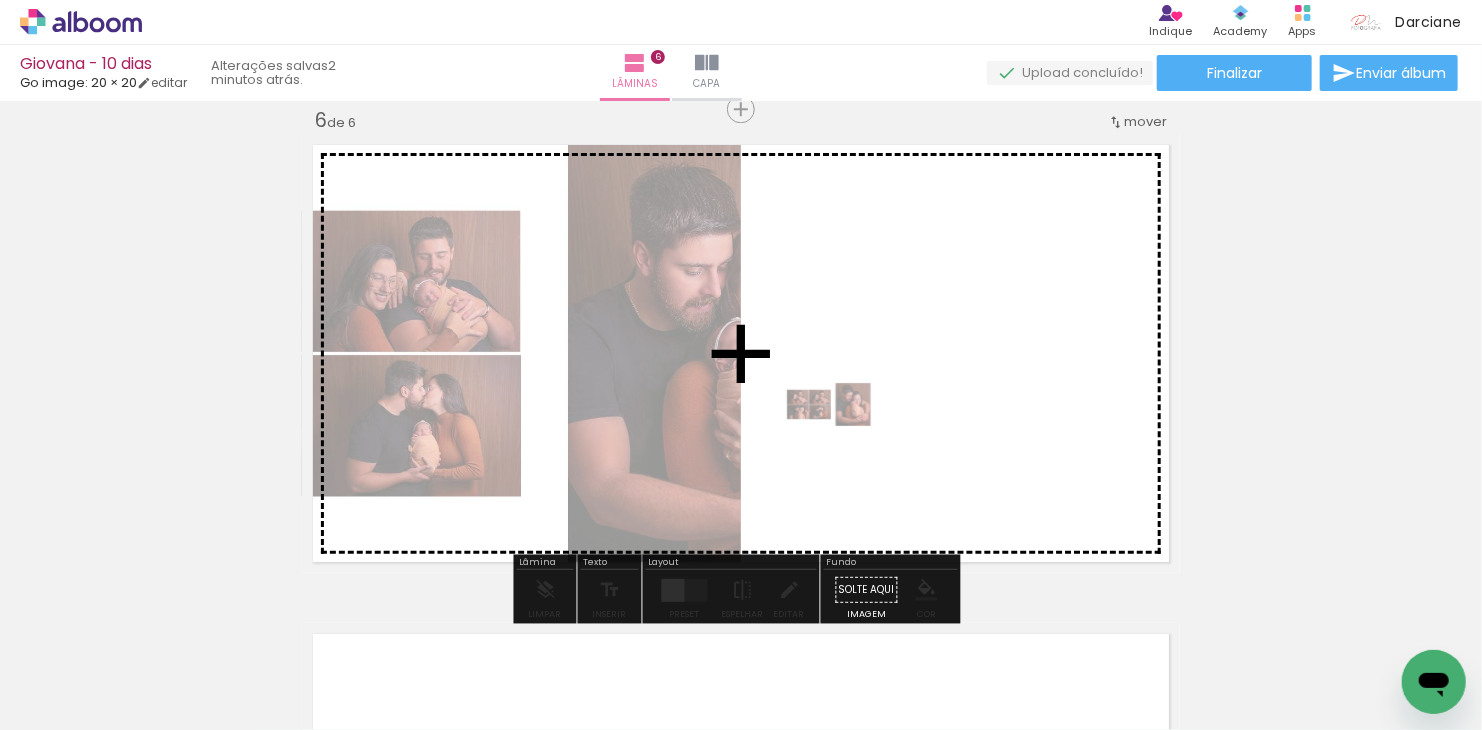 drag, startPoint x: 785, startPoint y: 679, endPoint x: 846, endPoint y: 442, distance: 244.72433 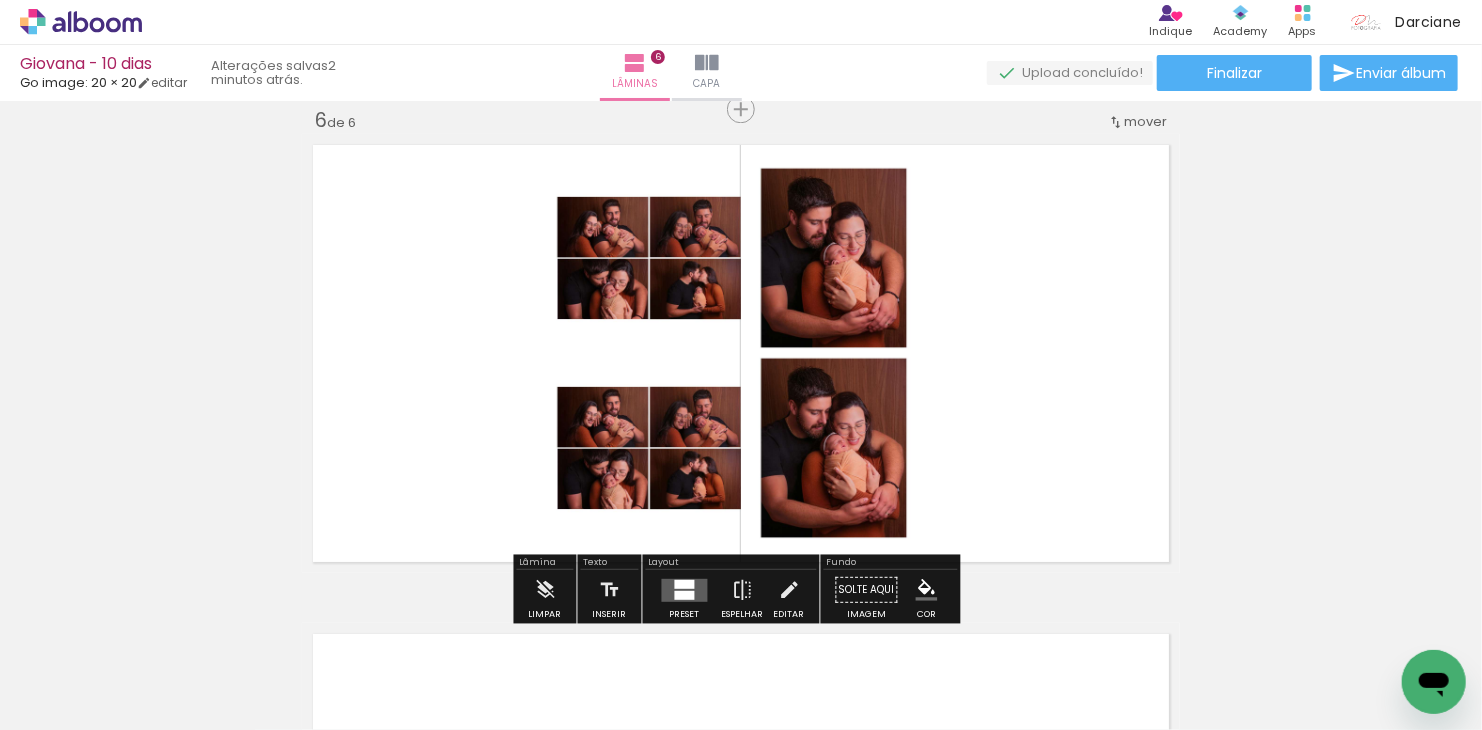click at bounding box center (685, 589) 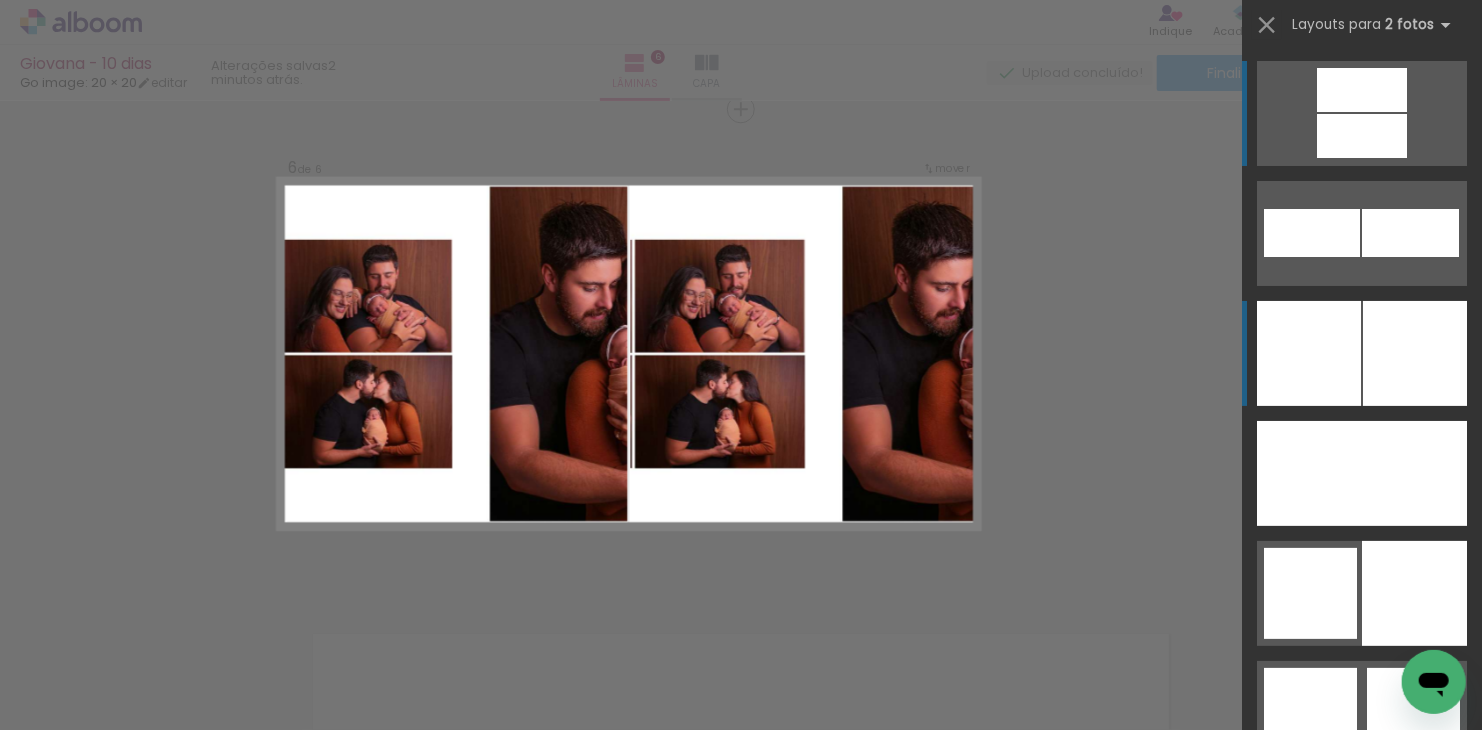 click at bounding box center (1415, 353) 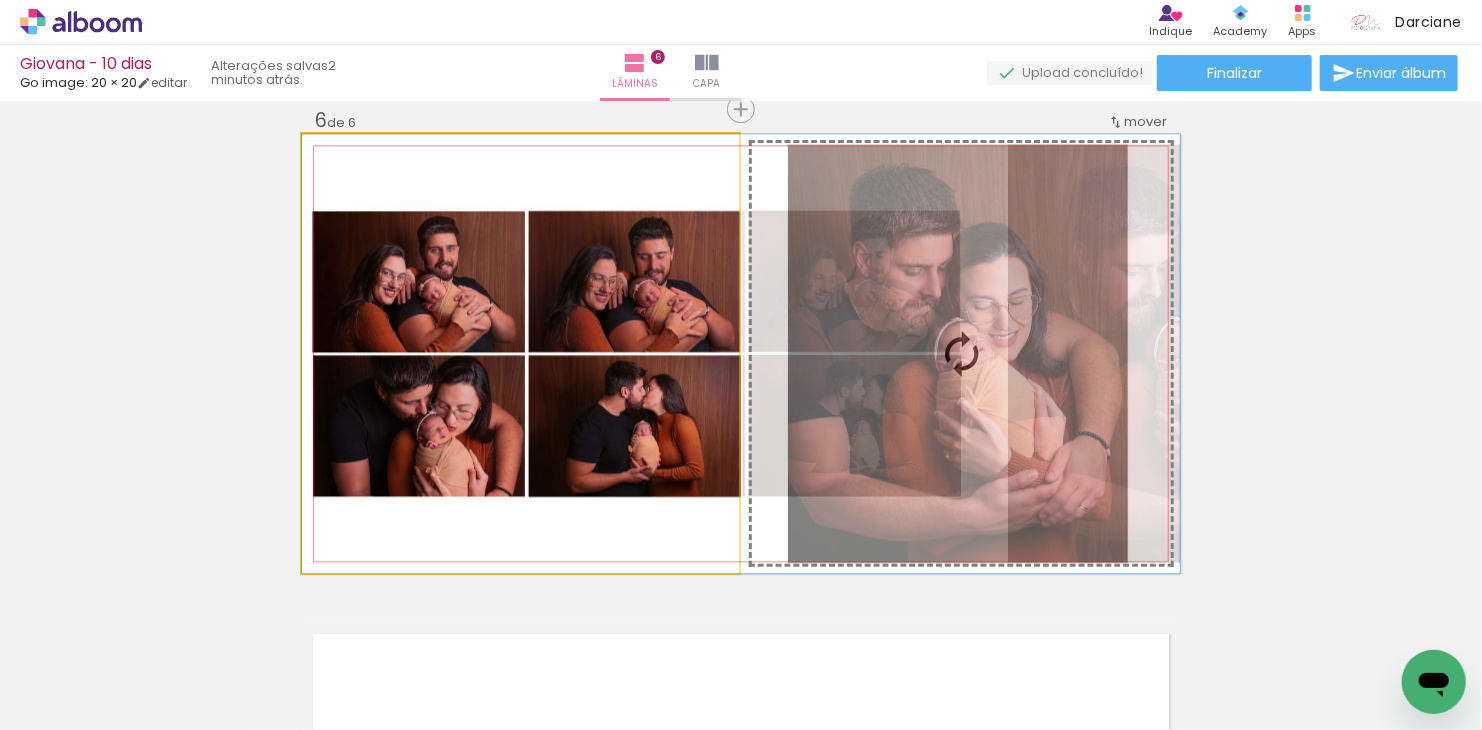 drag, startPoint x: 500, startPoint y: 397, endPoint x: 741, endPoint y: 402, distance: 241.05186 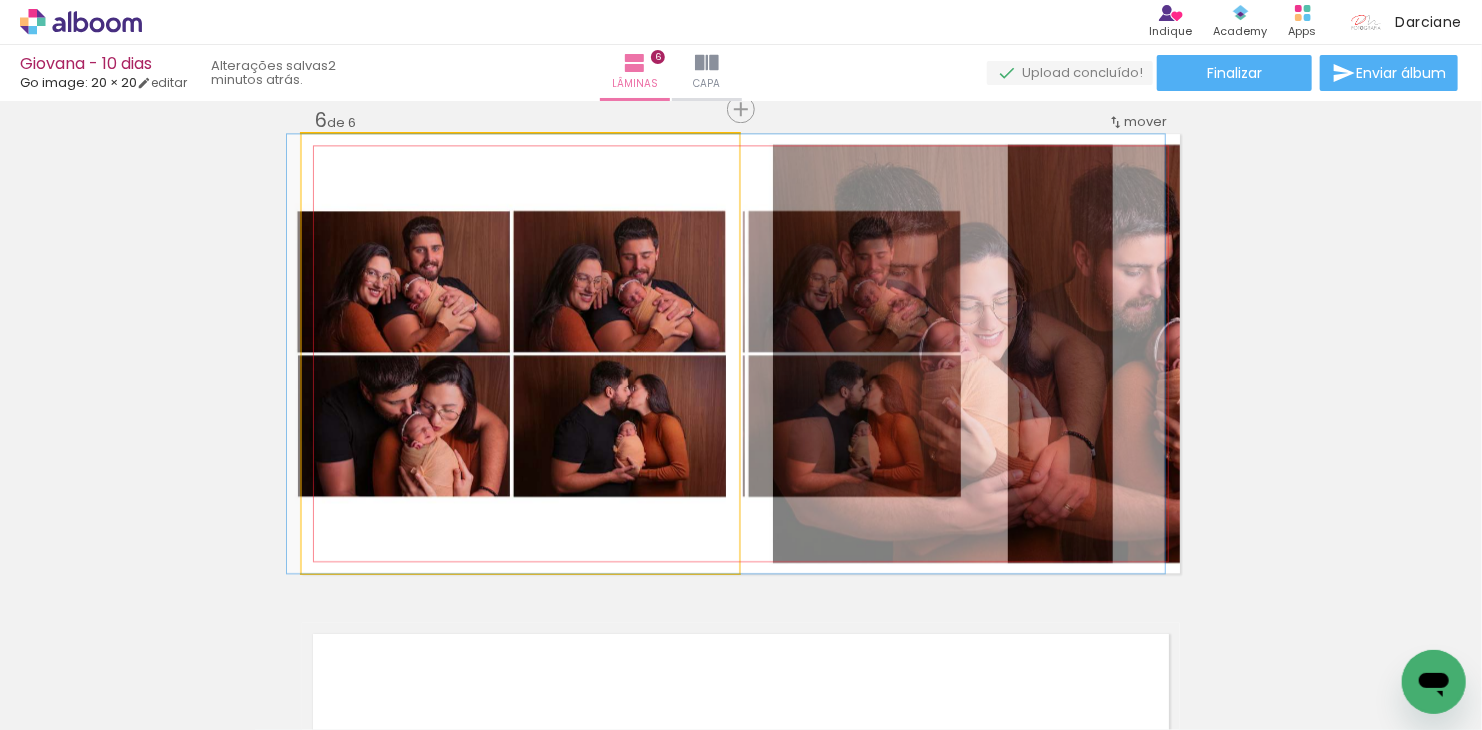 drag, startPoint x: 509, startPoint y: 395, endPoint x: 715, endPoint y: 407, distance: 206.34921 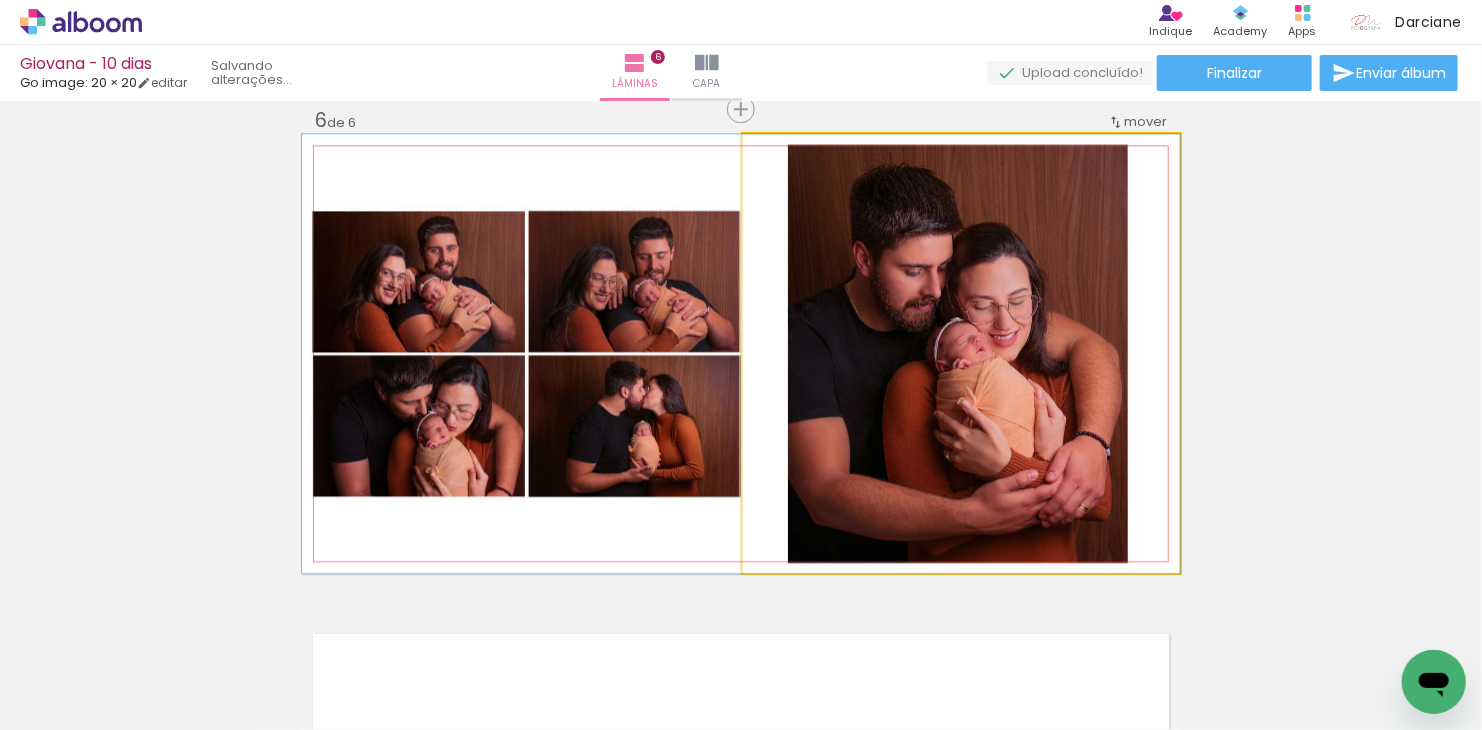 drag, startPoint x: 1046, startPoint y: 401, endPoint x: 799, endPoint y: 392, distance: 247.16391 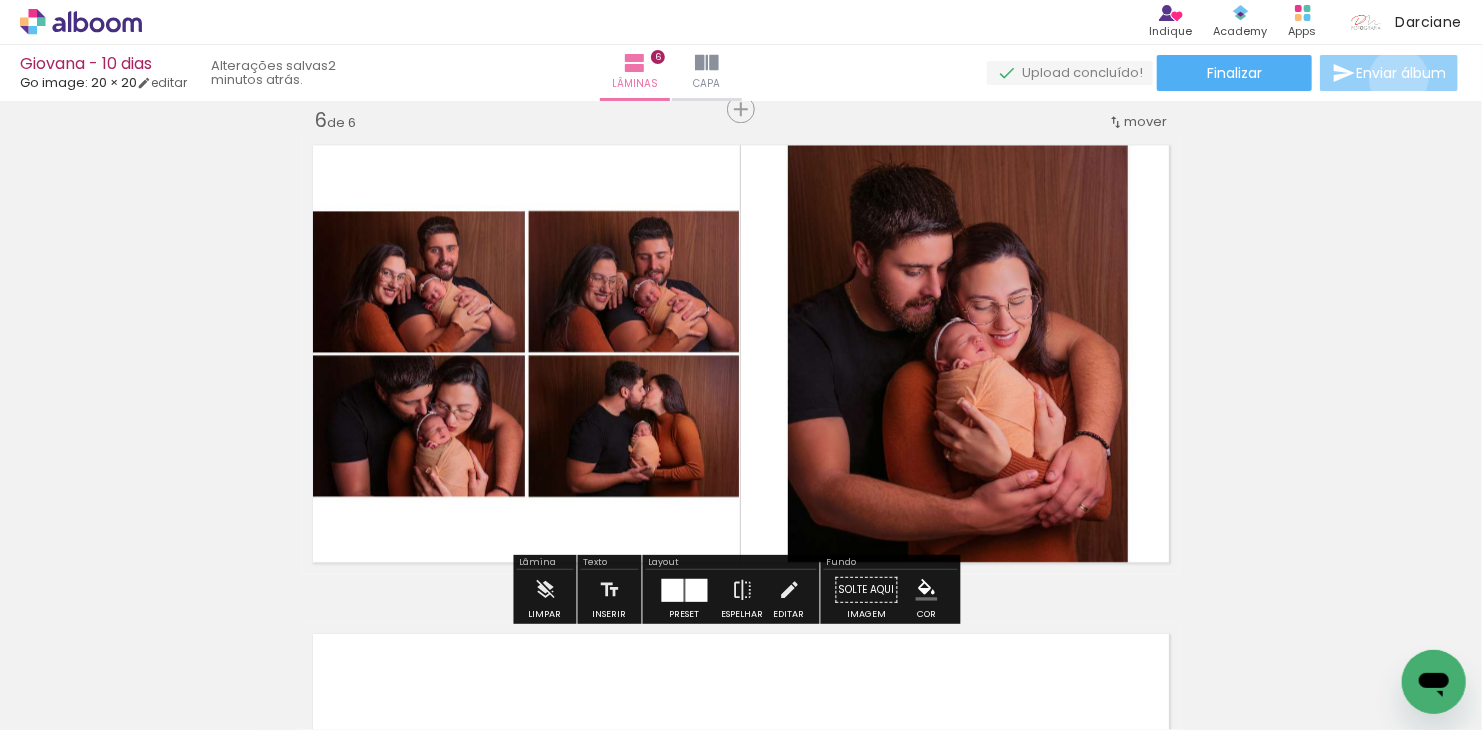 click on "Enviar álbum" at bounding box center [1401, 73] 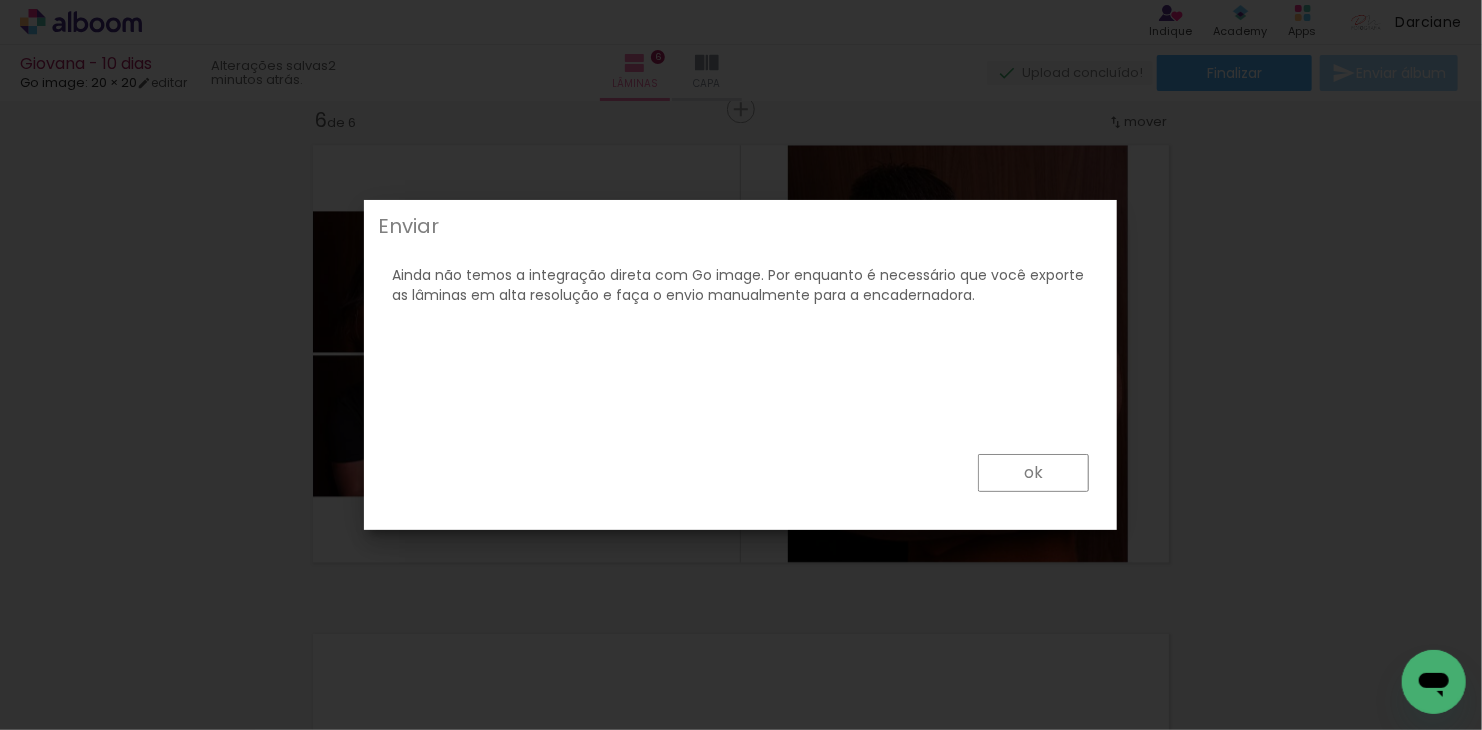 click on "ok" at bounding box center [1033, 473] 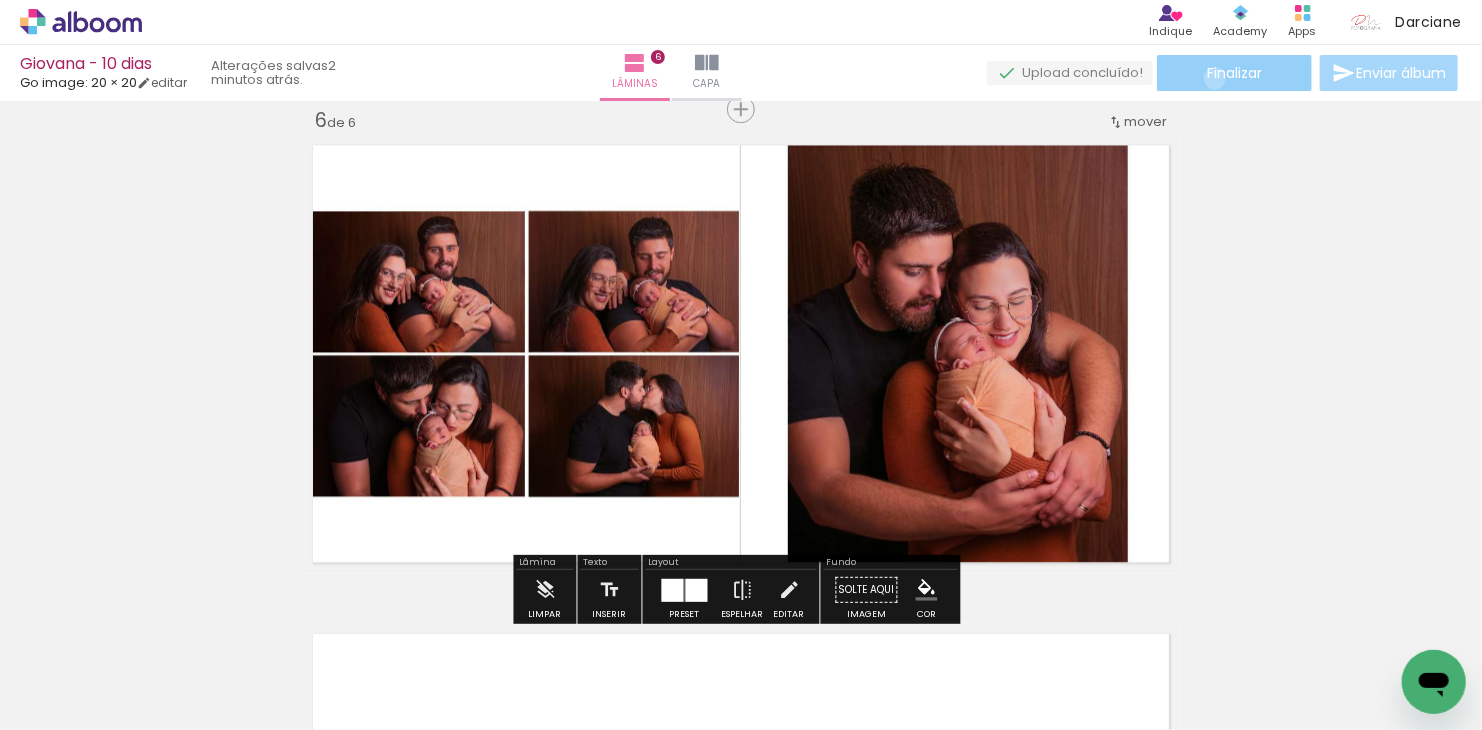 click on "Finalizar" 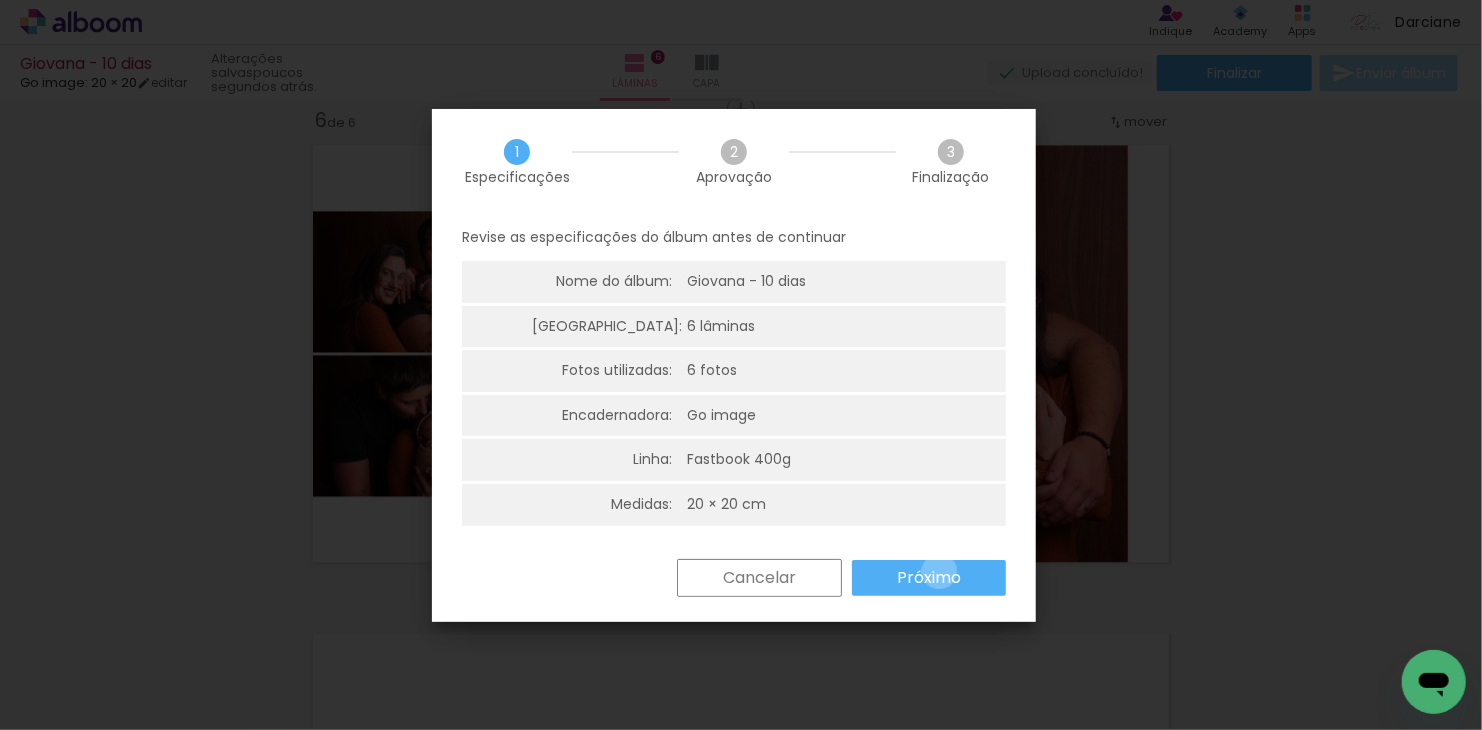 click on "Próximo" at bounding box center [0, 0] 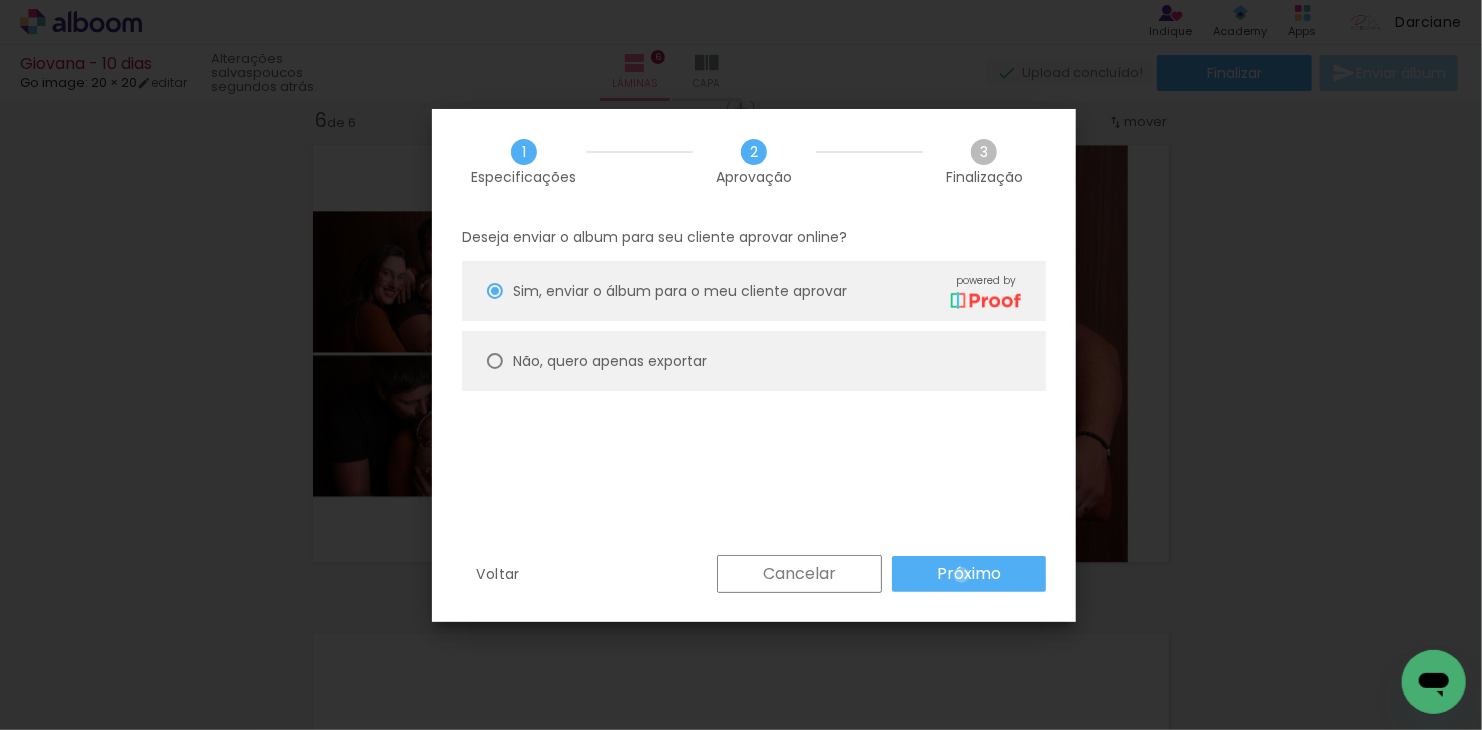 click on "Próximo" at bounding box center (0, 0) 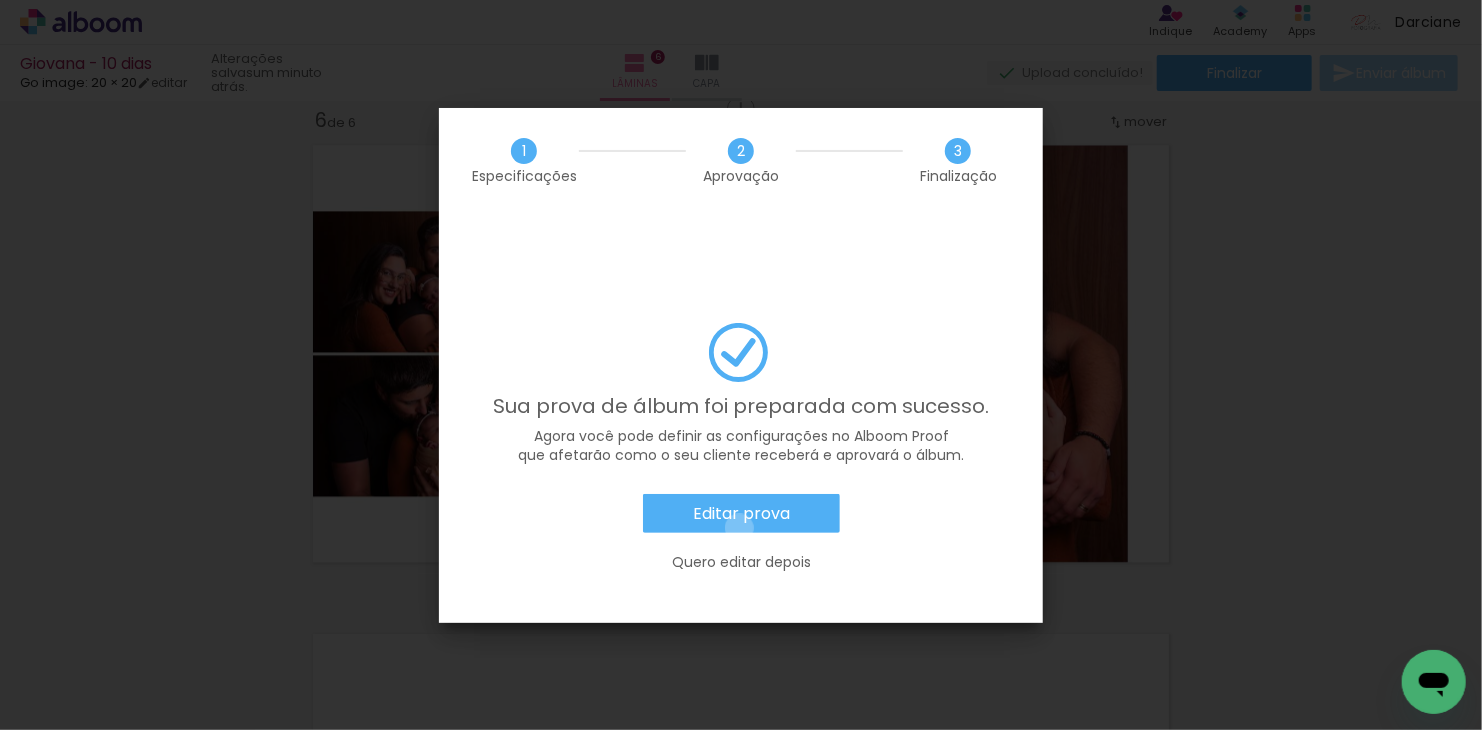 click on "Editar prova" at bounding box center [741, 514] 